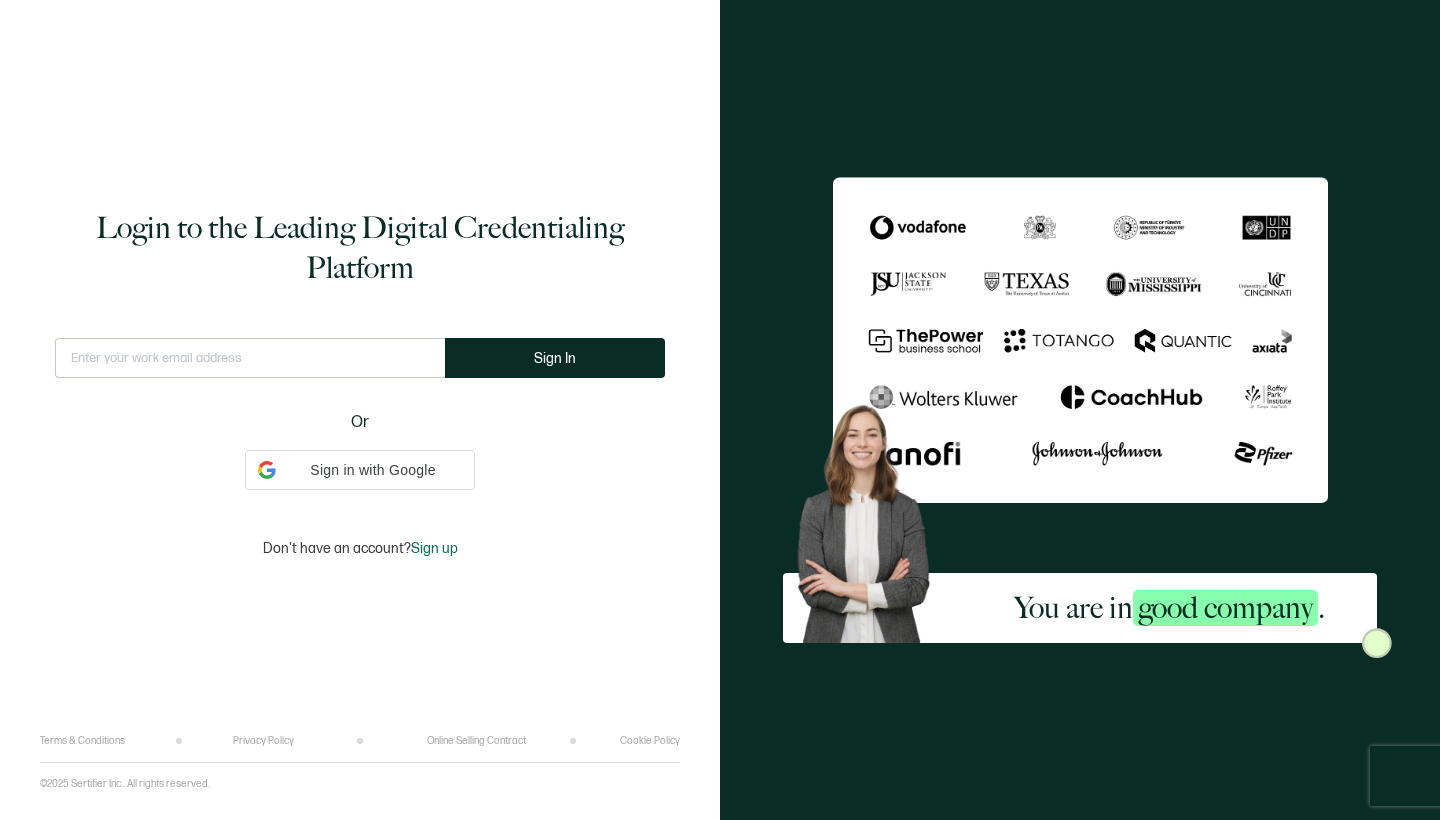 scroll, scrollTop: 0, scrollLeft: 0, axis: both 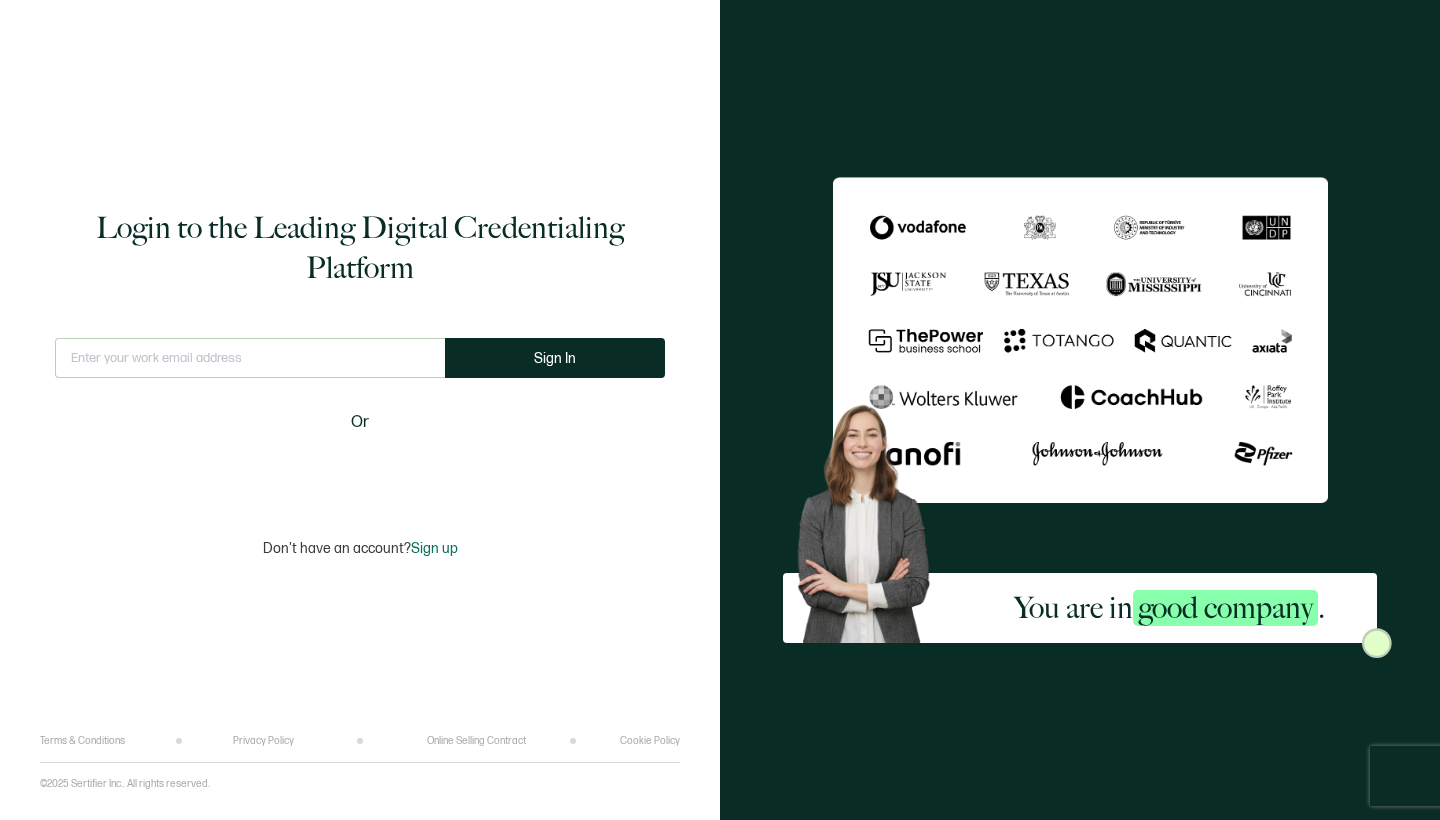 click on "This doesn't look like a valid email." at bounding box center [250, 366] 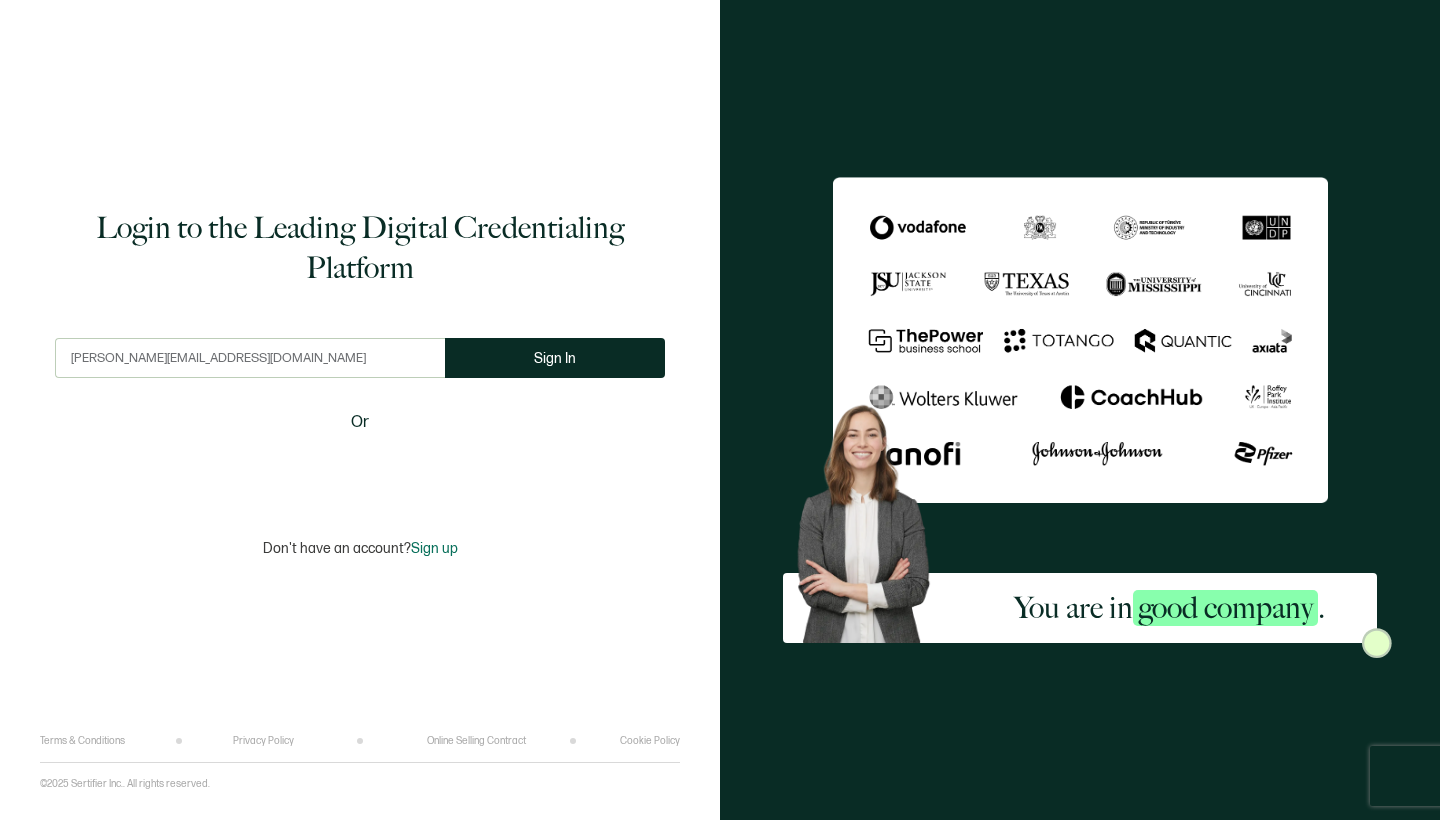 type on "[PERSON_NAME][EMAIL_ADDRESS][DOMAIN_NAME]" 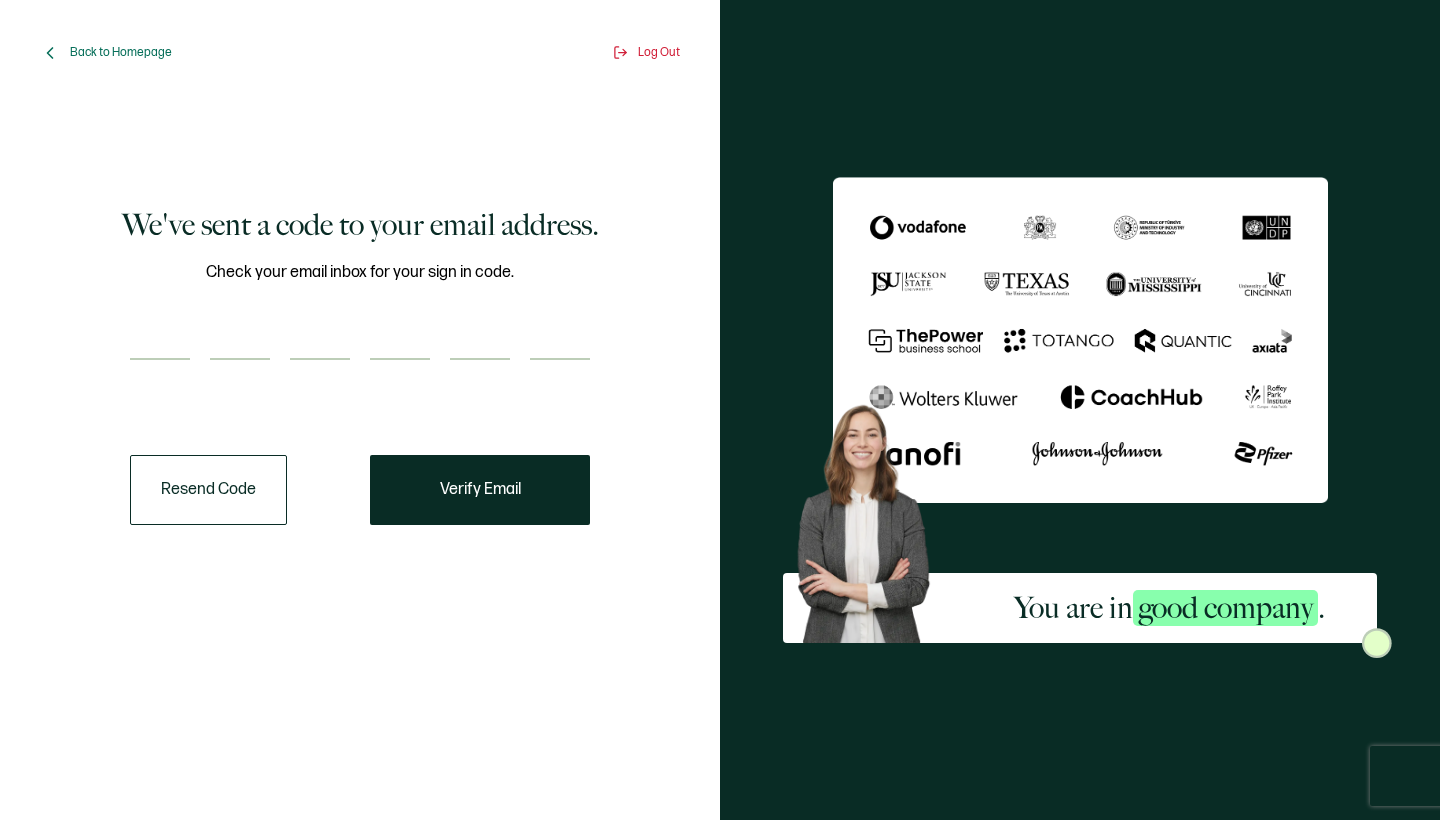 click at bounding box center (160, 340) 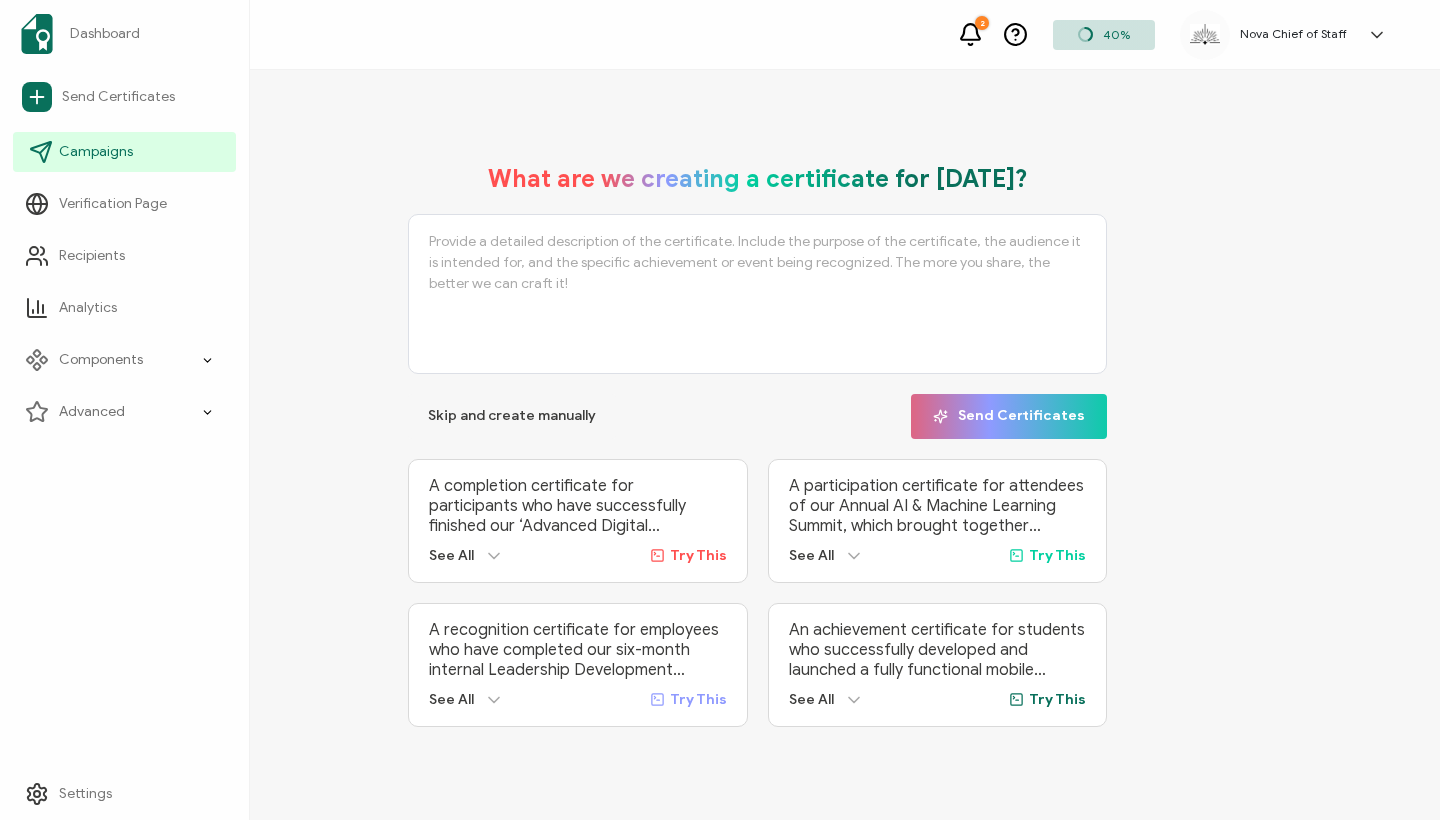 click on "Campaigns" at bounding box center (96, 152) 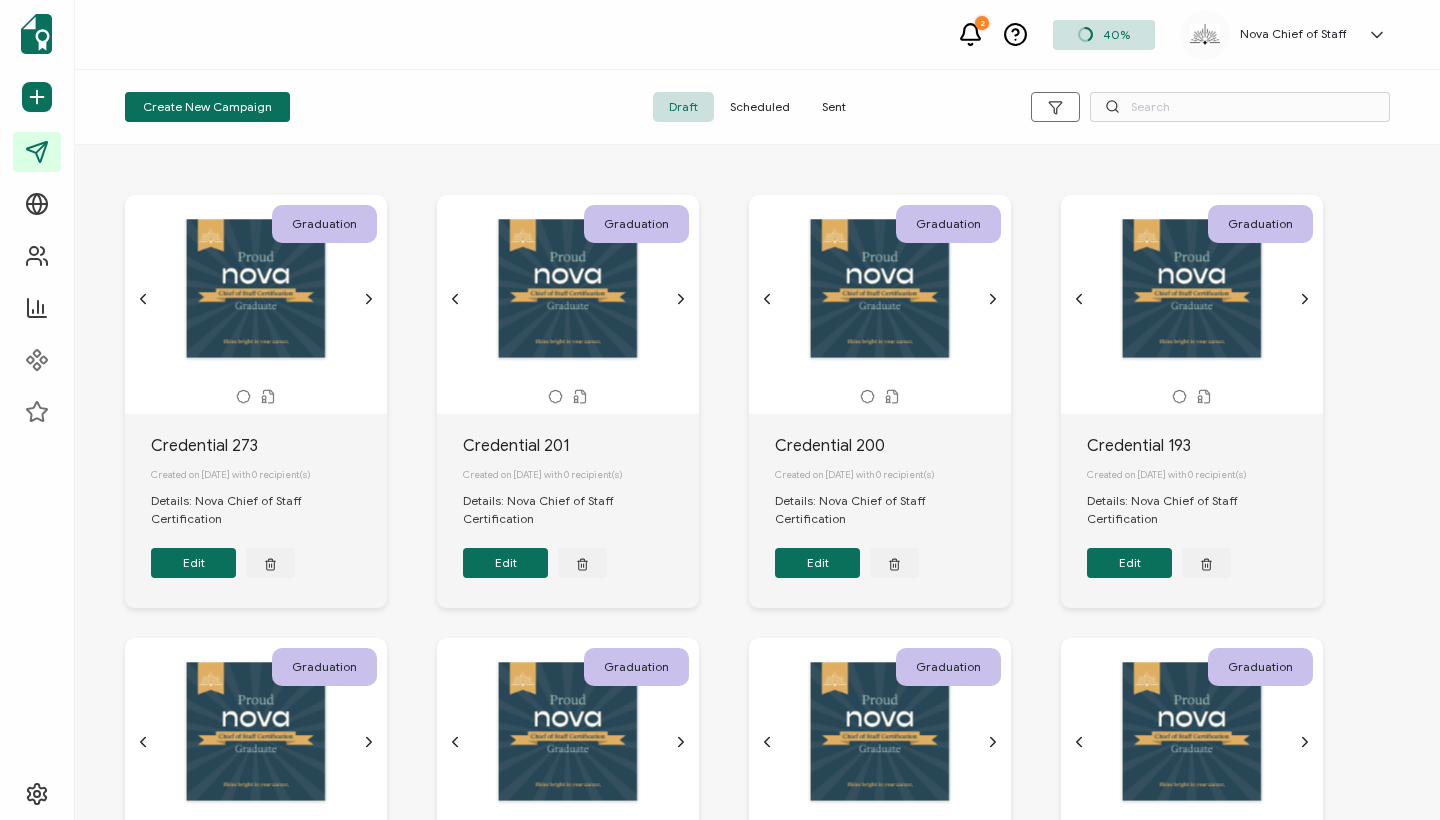 click on "Sent" at bounding box center (834, 107) 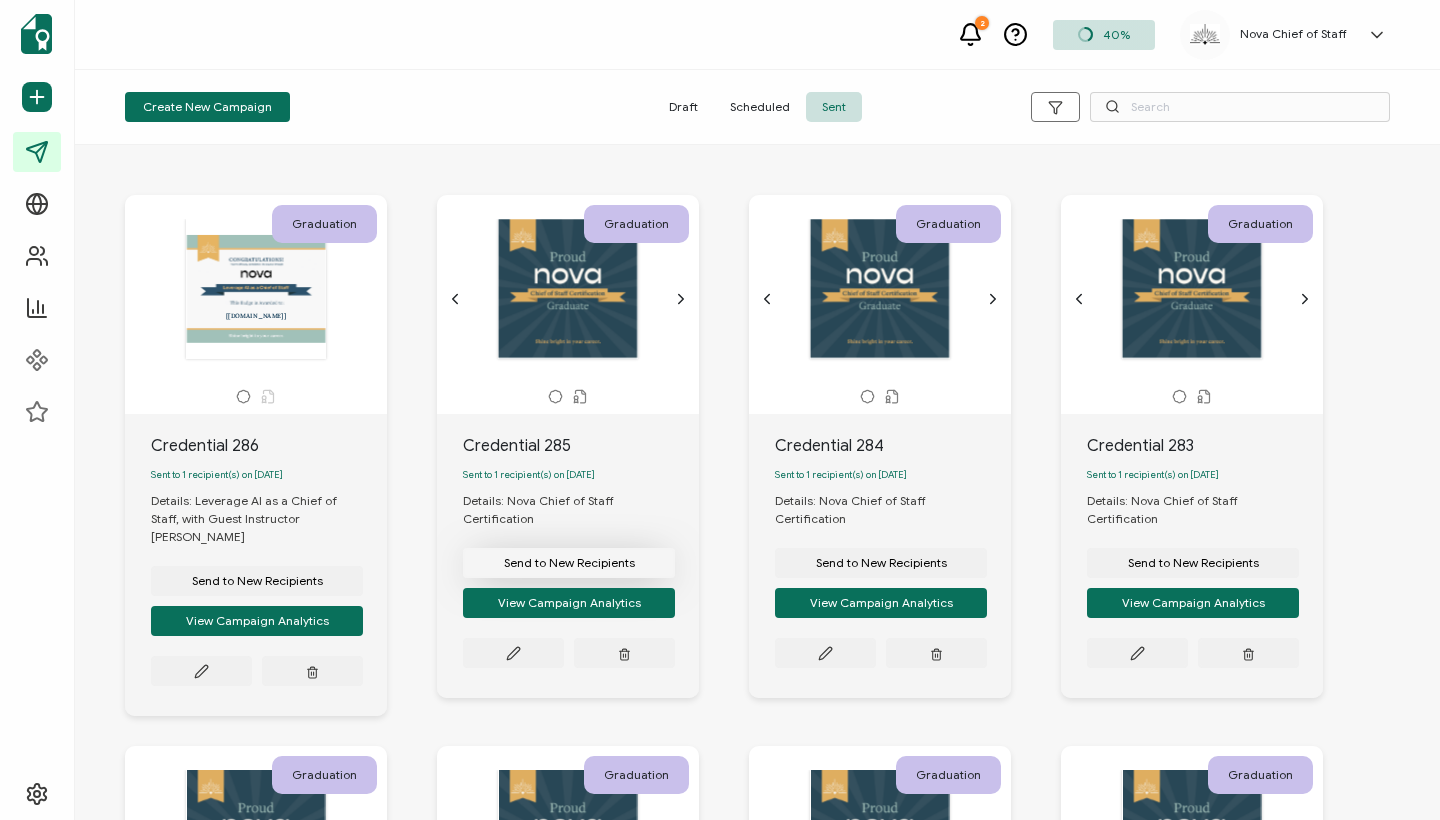 click on "Send to New Recipients" at bounding box center (257, 581) 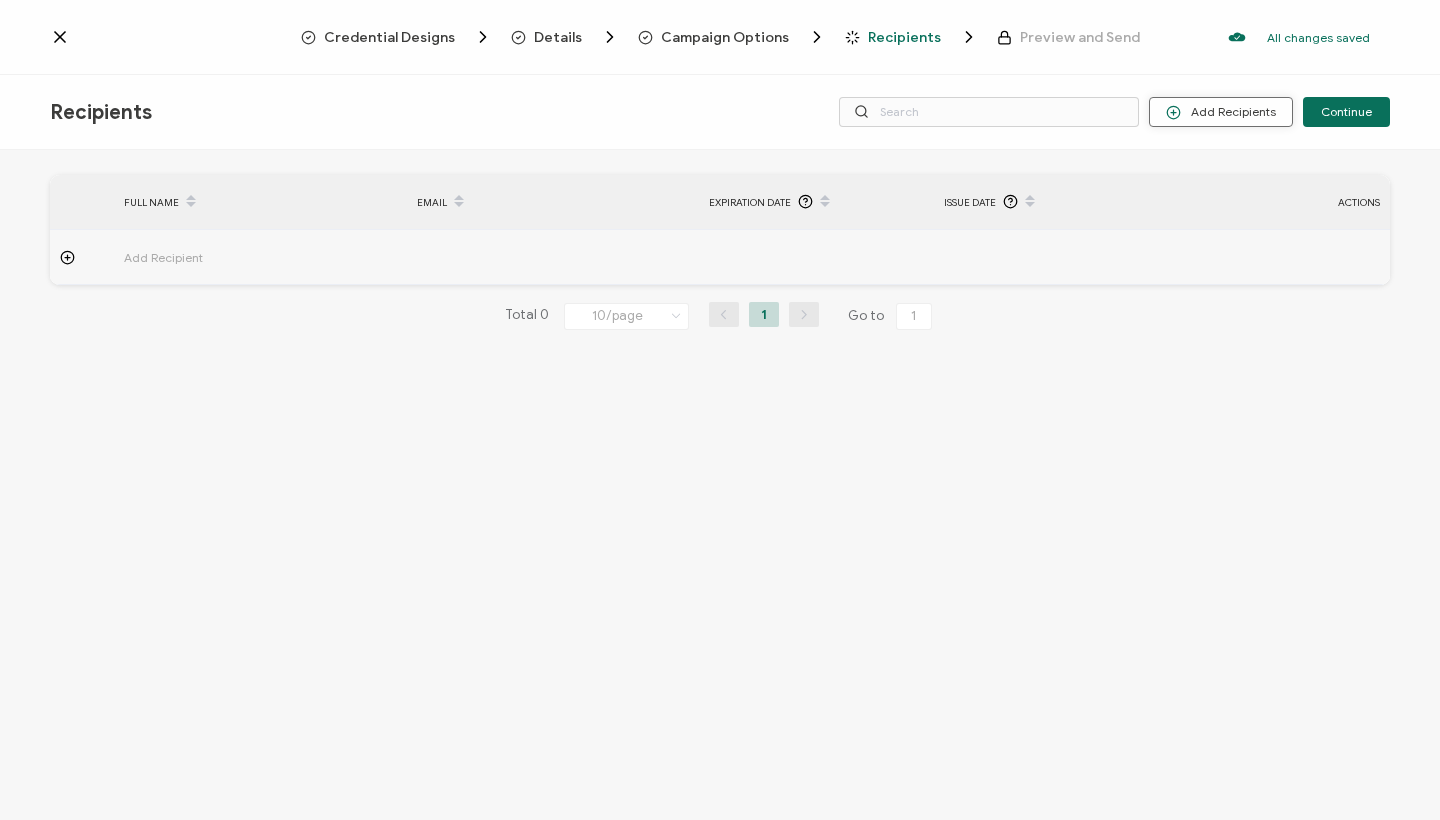 click on "Add Recipients" at bounding box center [1221, 112] 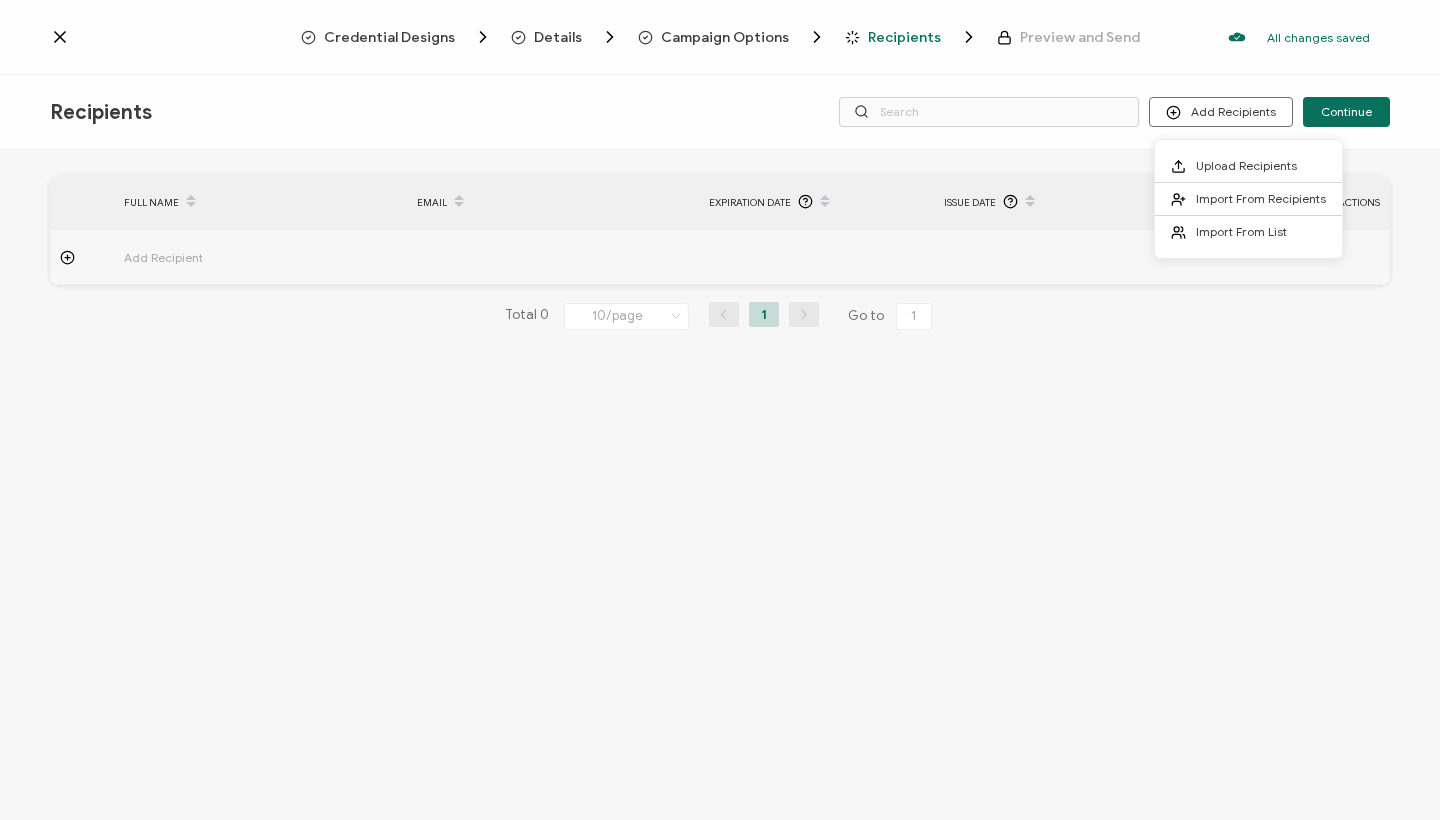click on "FULL NAME EMAIL Expiration Date   Issue Date   ACTIONS Add Recipient FULL NAME EMAIL Expiration Date   Issue Date   ACTIONS Add Recipient   Total 0 10/page 10/page 20/page 50/page 100/page 1 Go to 1" at bounding box center [720, 487] 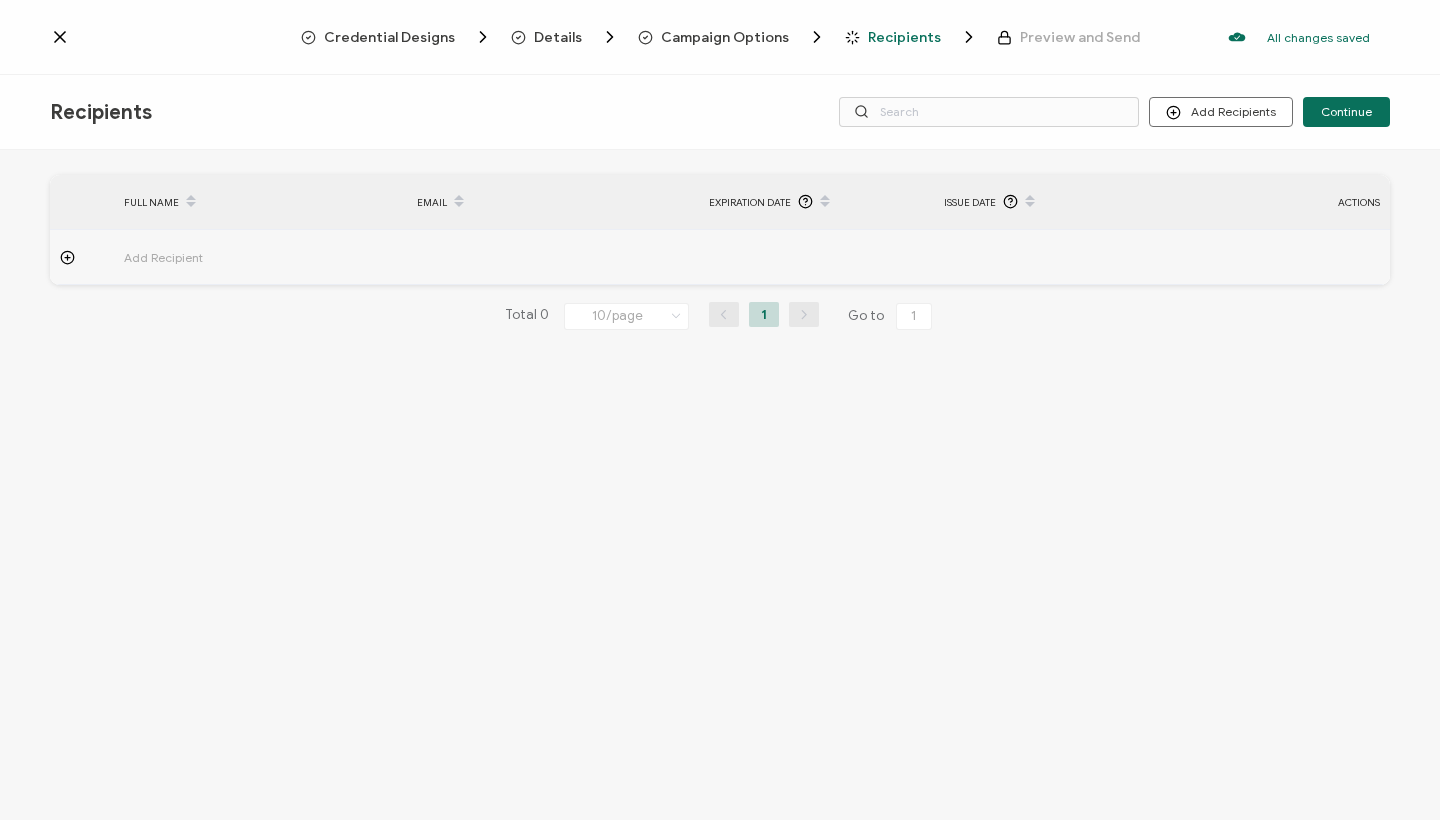 click 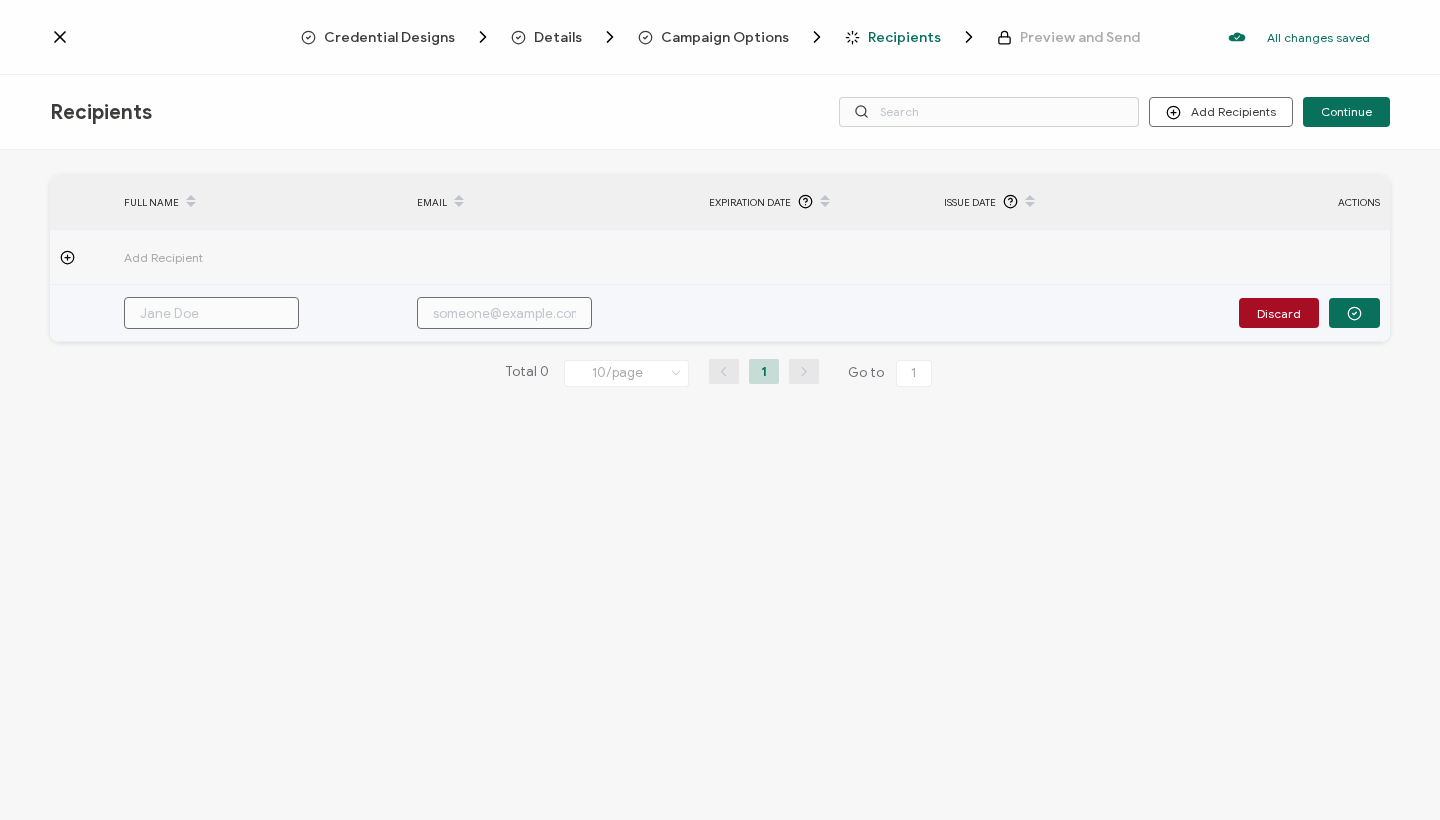 click at bounding box center [211, 313] 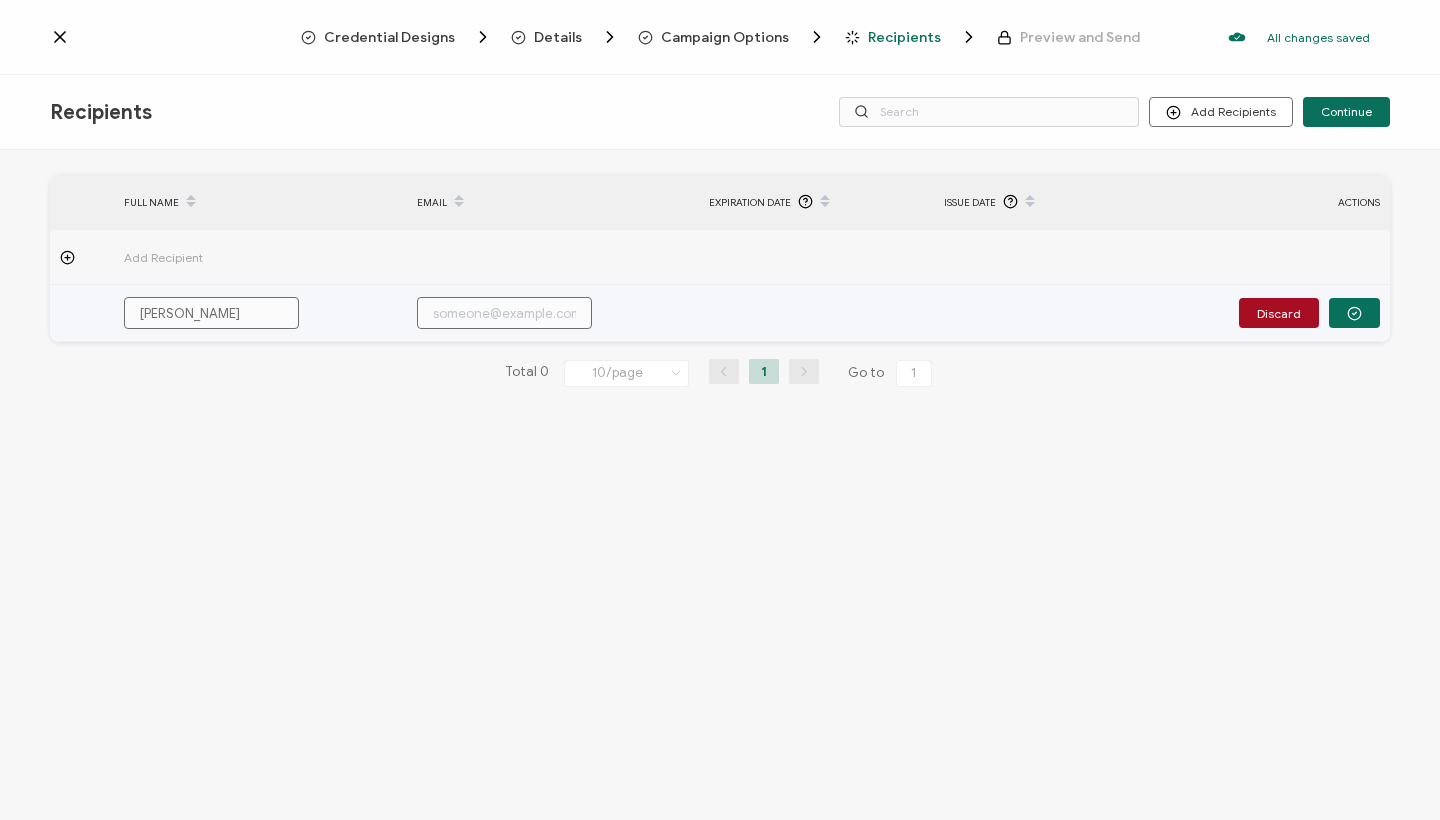click on "[PERSON_NAME]" at bounding box center [211, 313] 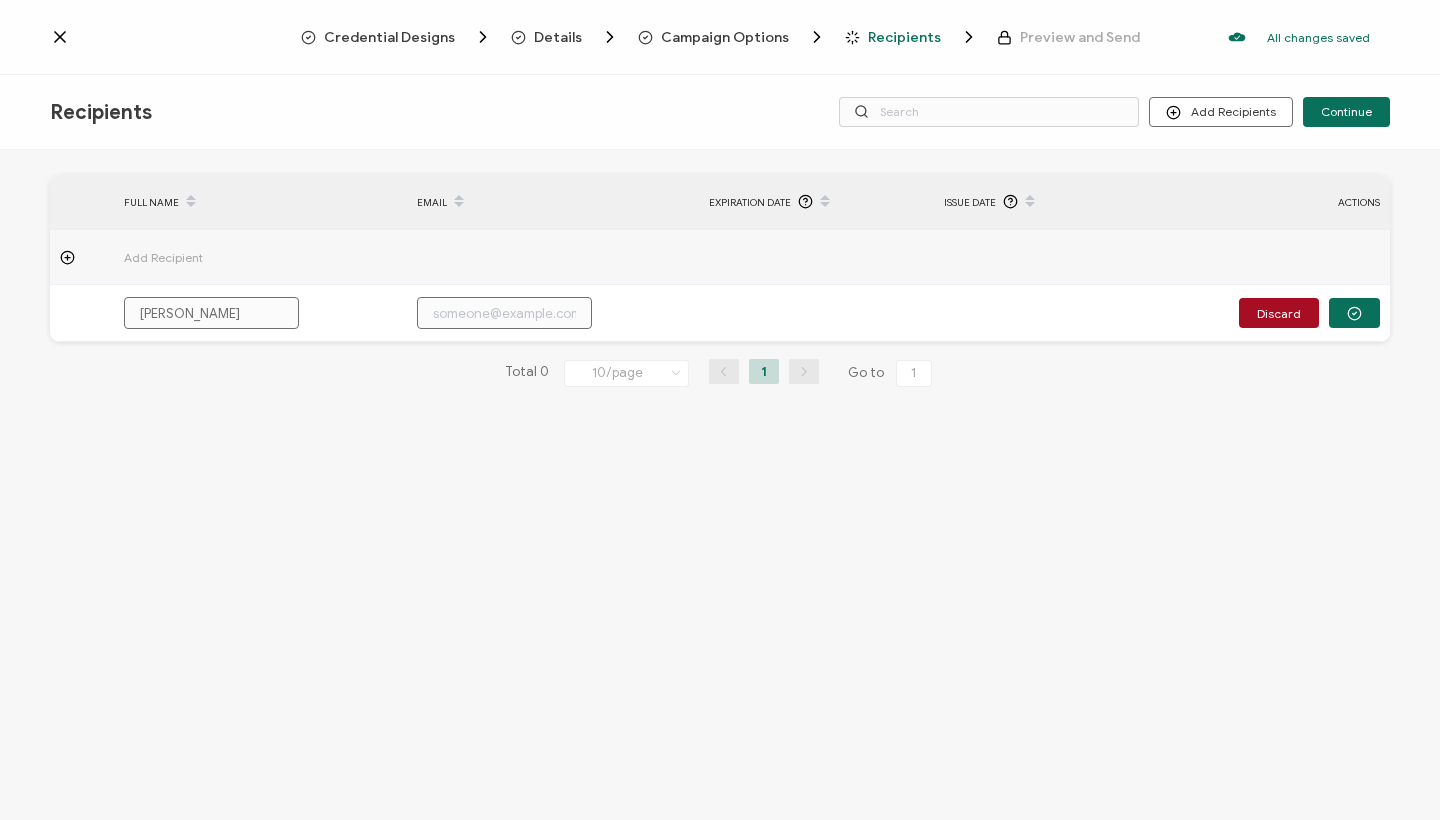type on "[PERSON_NAME]" 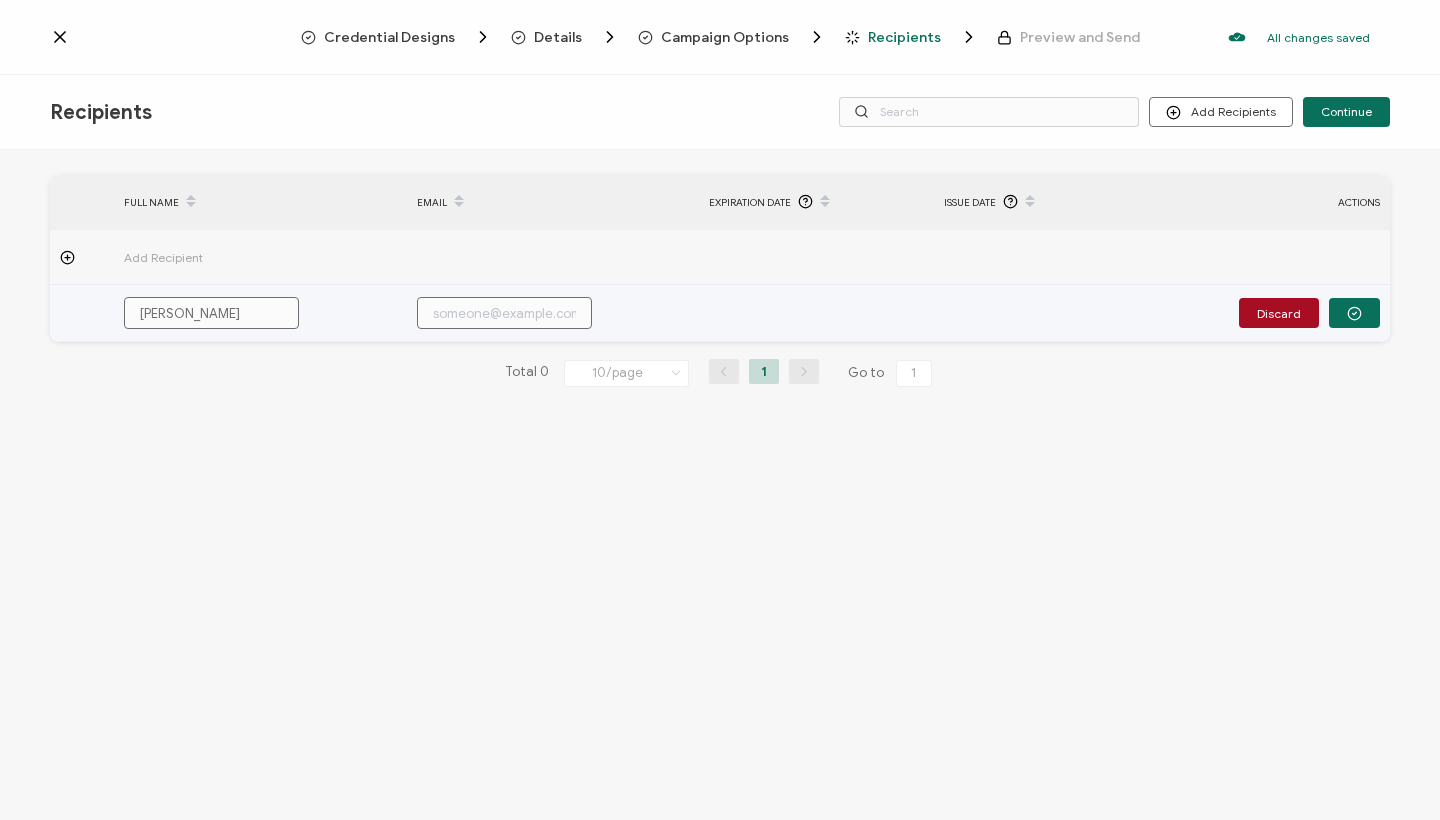 click at bounding box center (504, 313) 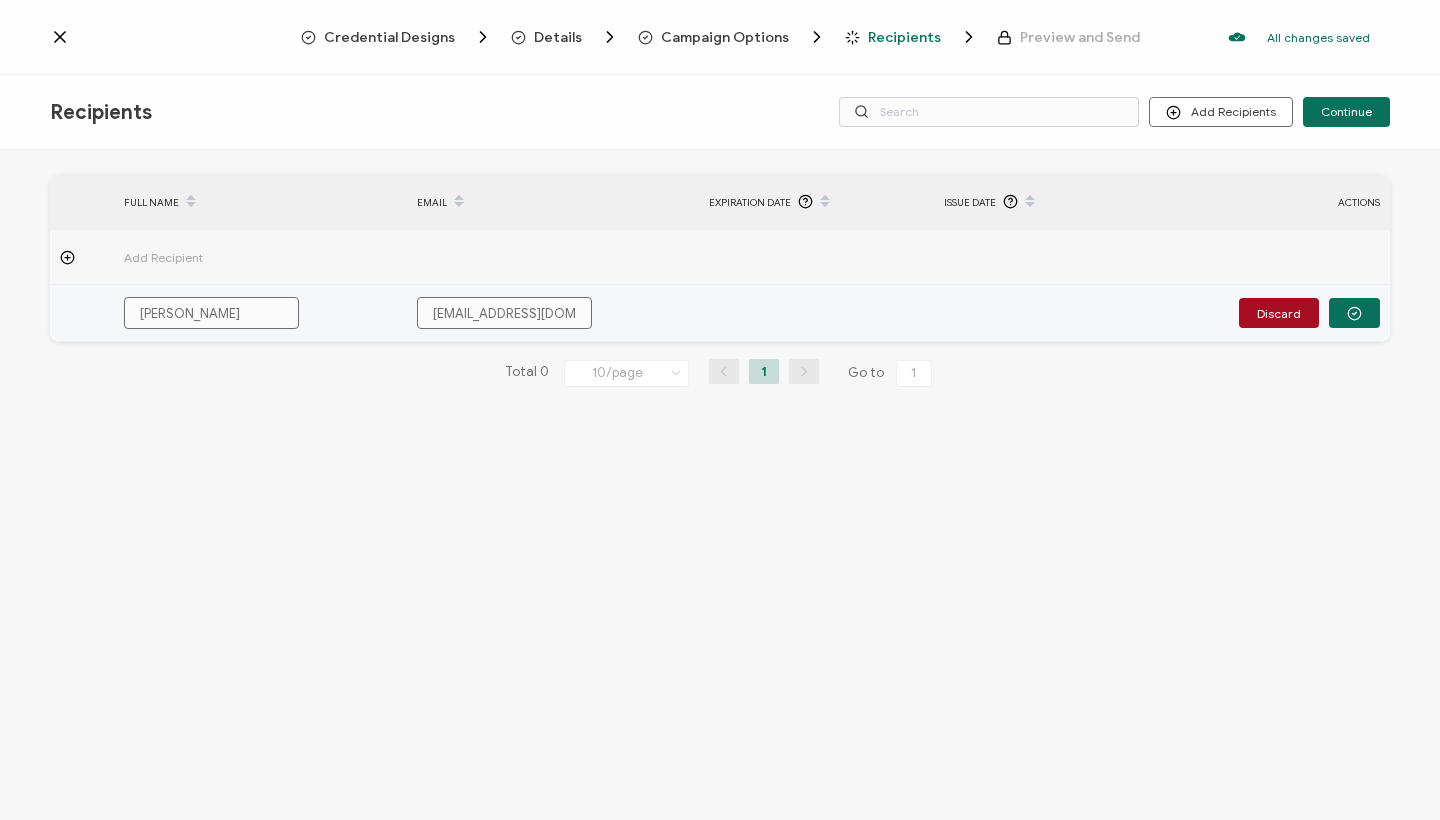 type on "[EMAIL_ADDRESS][DOMAIN_NAME]" 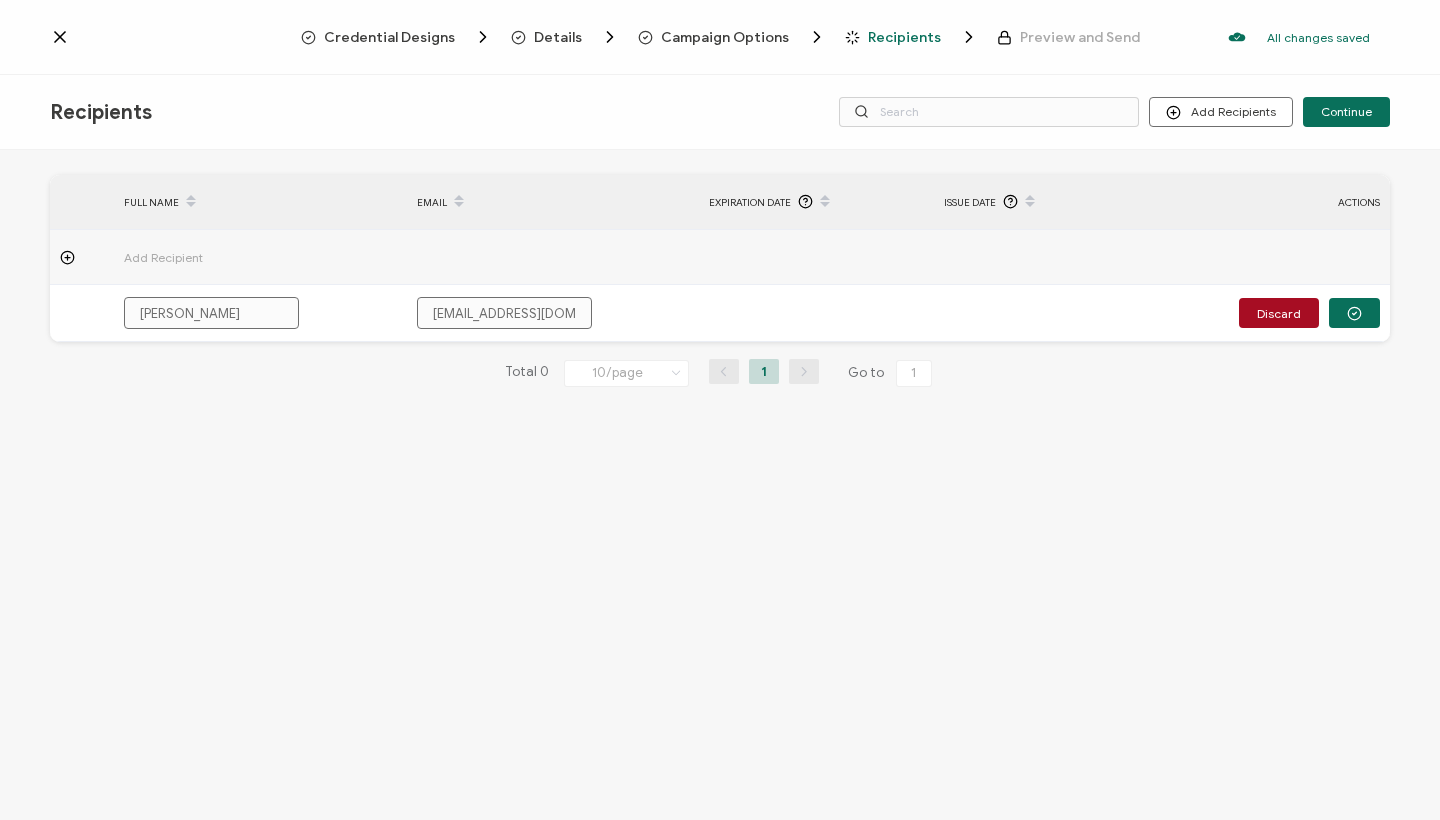 click on "FULL NAME EMAIL Expiration Date   Issue Date   ACTIONS Add Recipient [PERSON_NAME] [EMAIL_ADDRESS][DOMAIN_NAME]
Discard
FULL NAME EMAIL Expiration Date   Issue Date   ACTIONS Add Recipient [PERSON_NAME] [EMAIL_ADDRESS][DOMAIN_NAME]
Discard
Total 0 10/page 10/page 20/page 50/page 100/page 1 Go to 1" at bounding box center [720, 487] 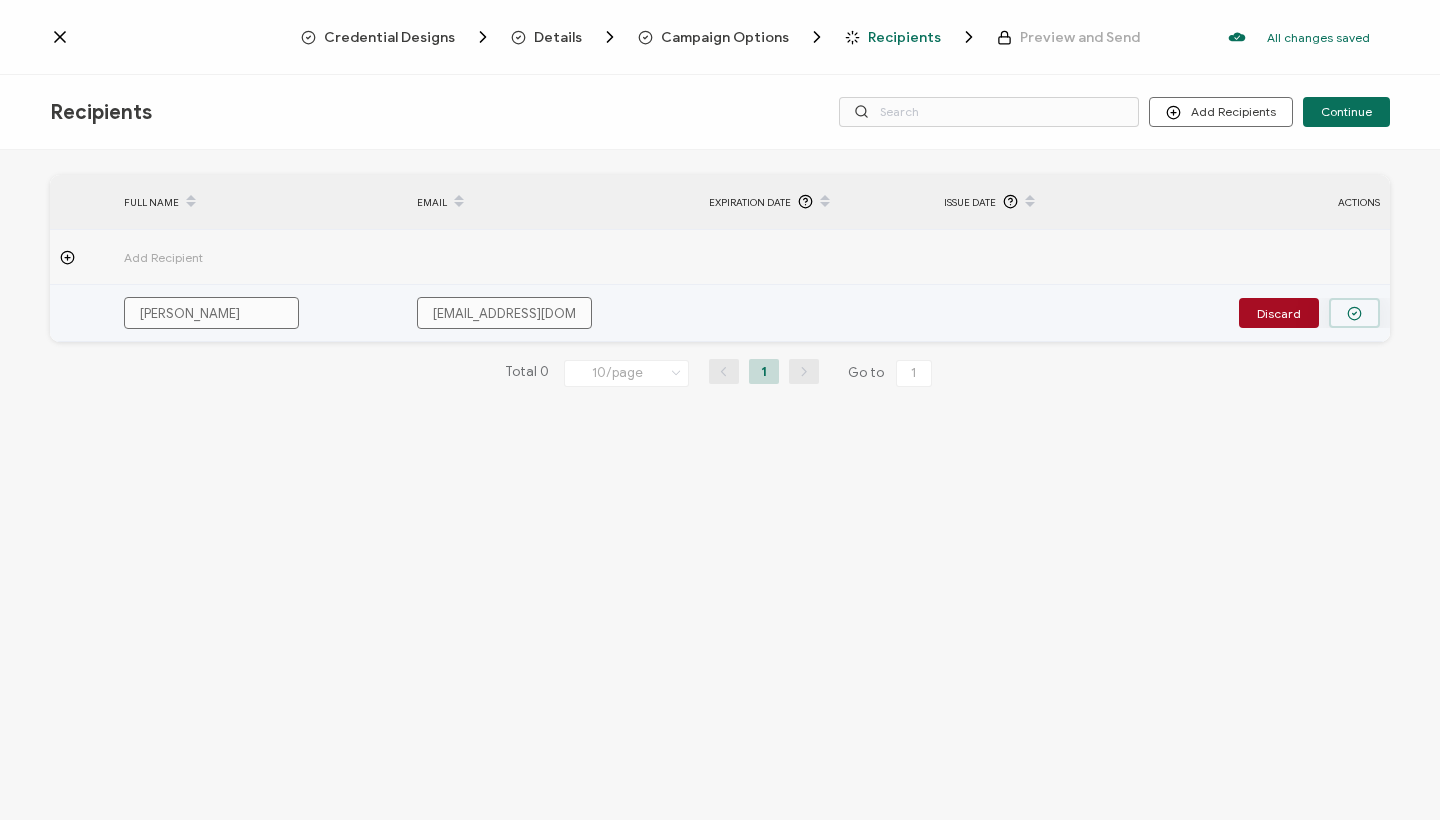 click 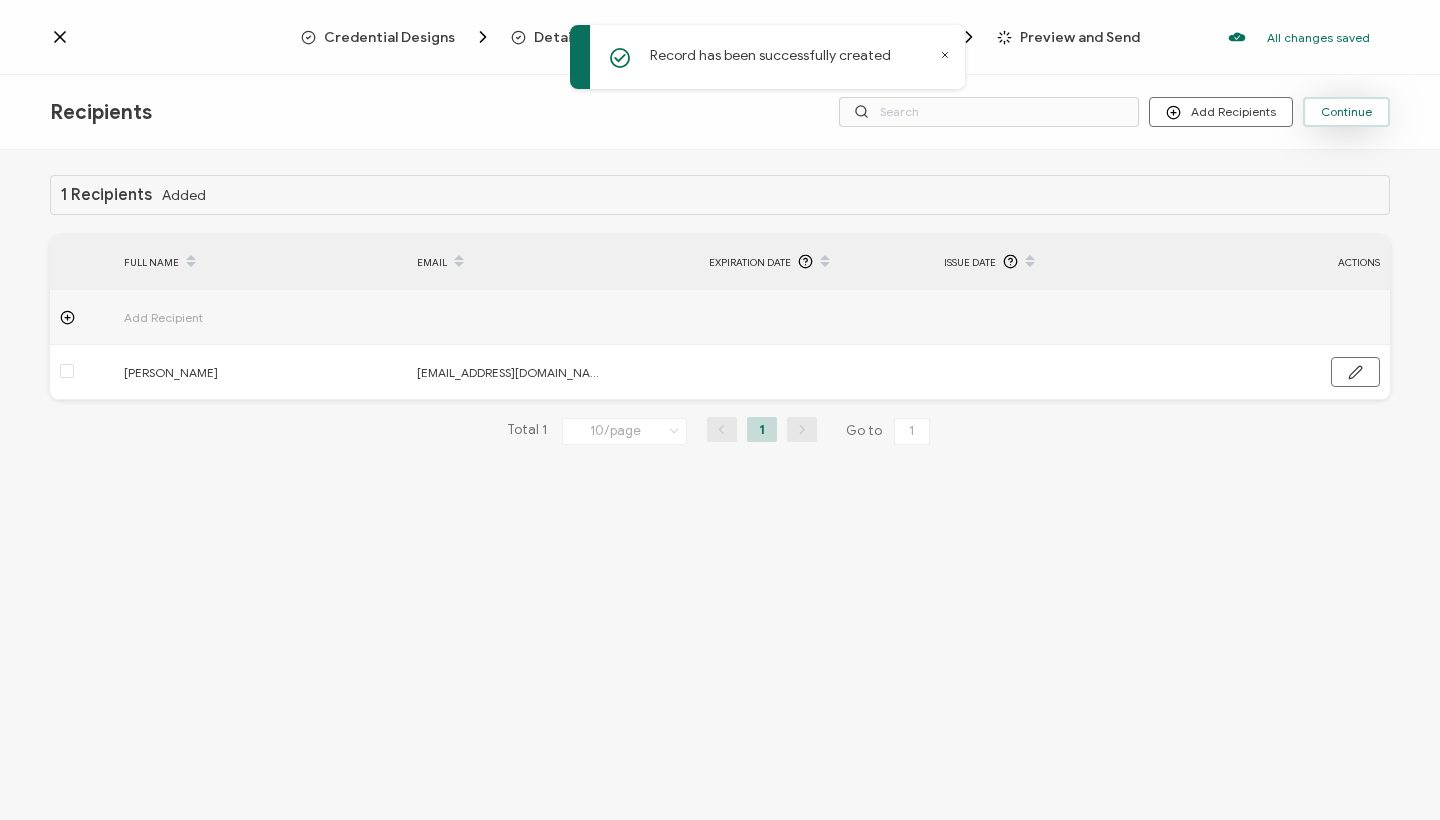click on "Continue" at bounding box center [1346, 112] 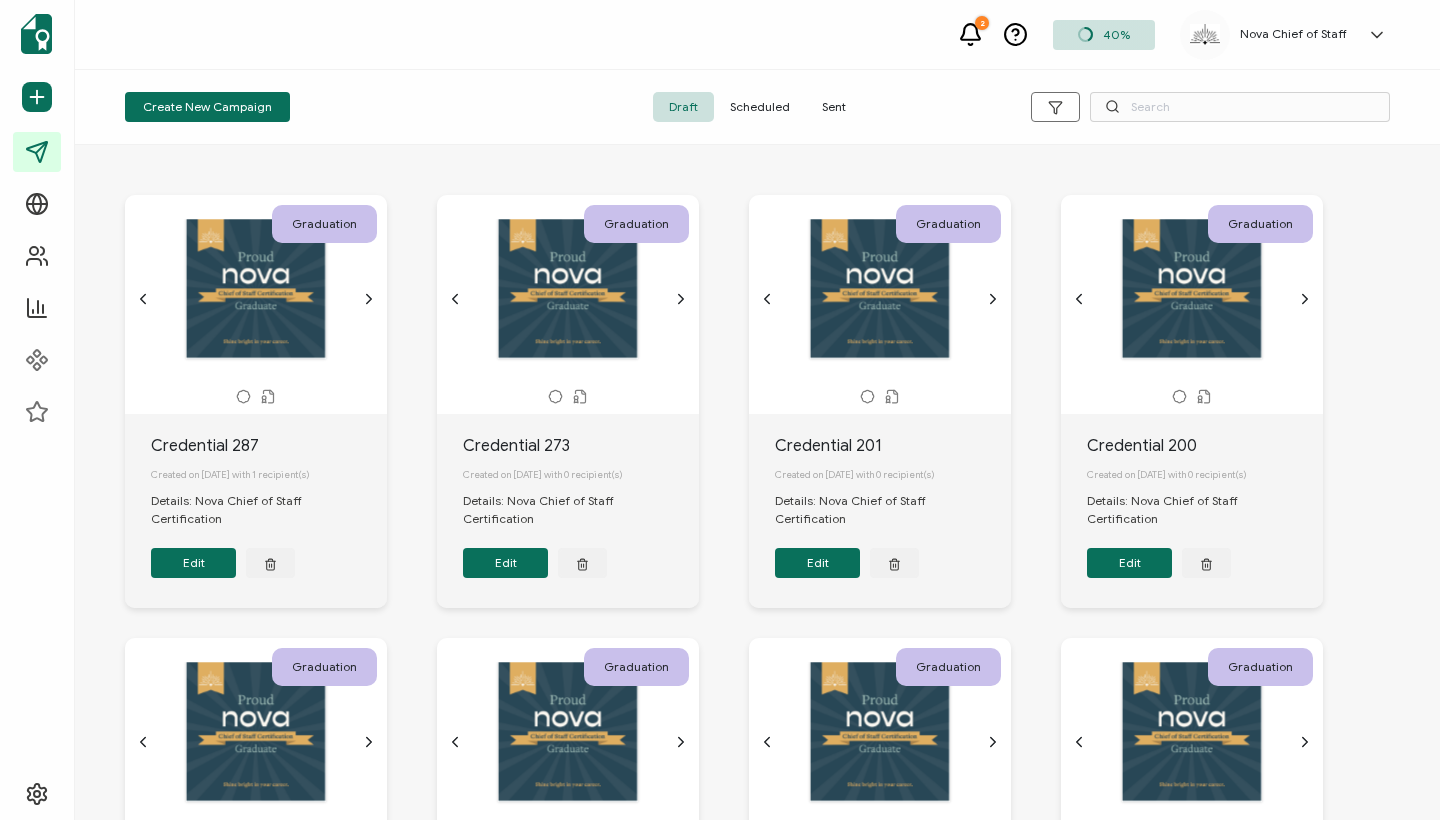click on "Sent" at bounding box center [834, 107] 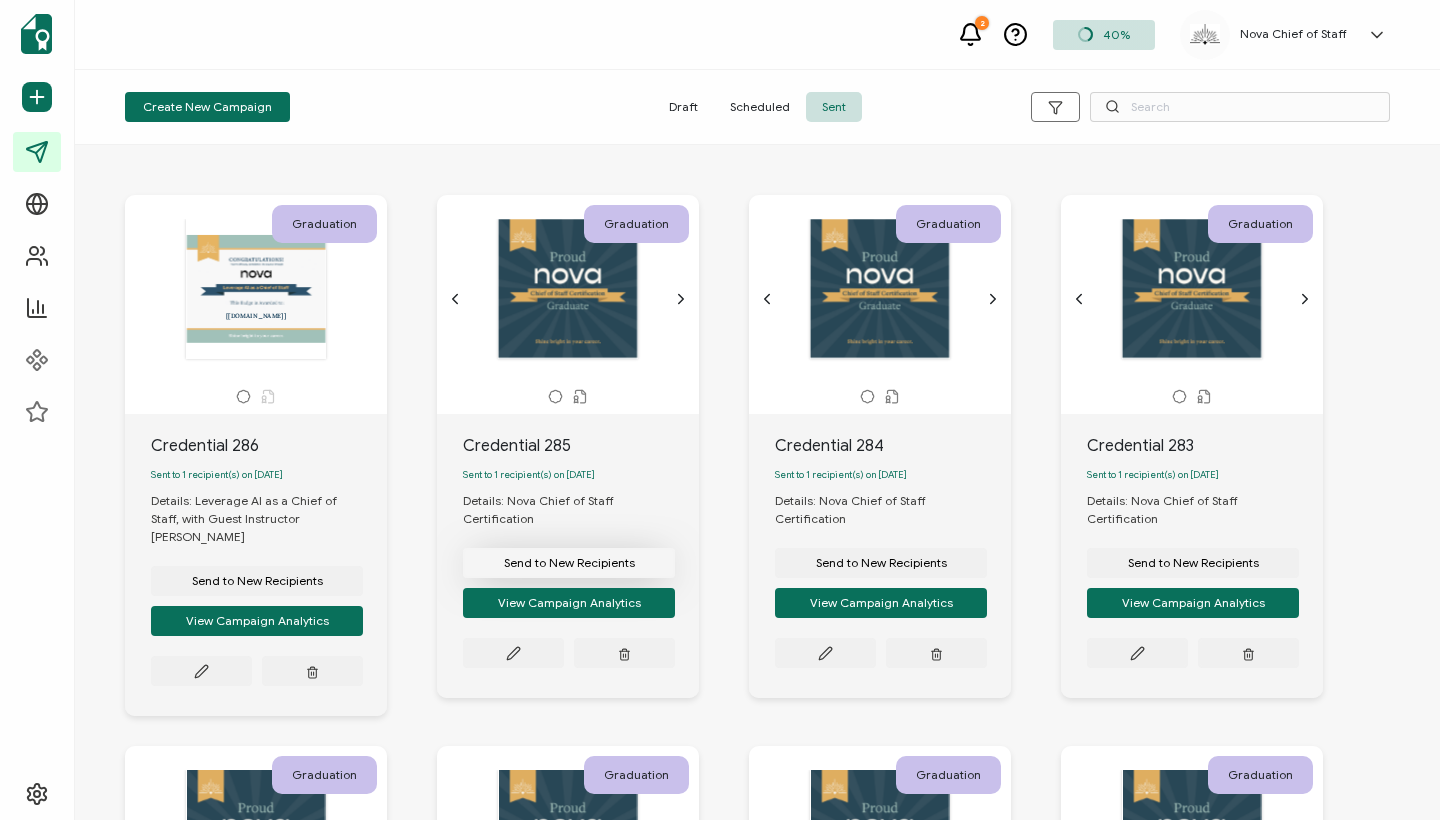 click on "Send to New Recipients" at bounding box center (257, 581) 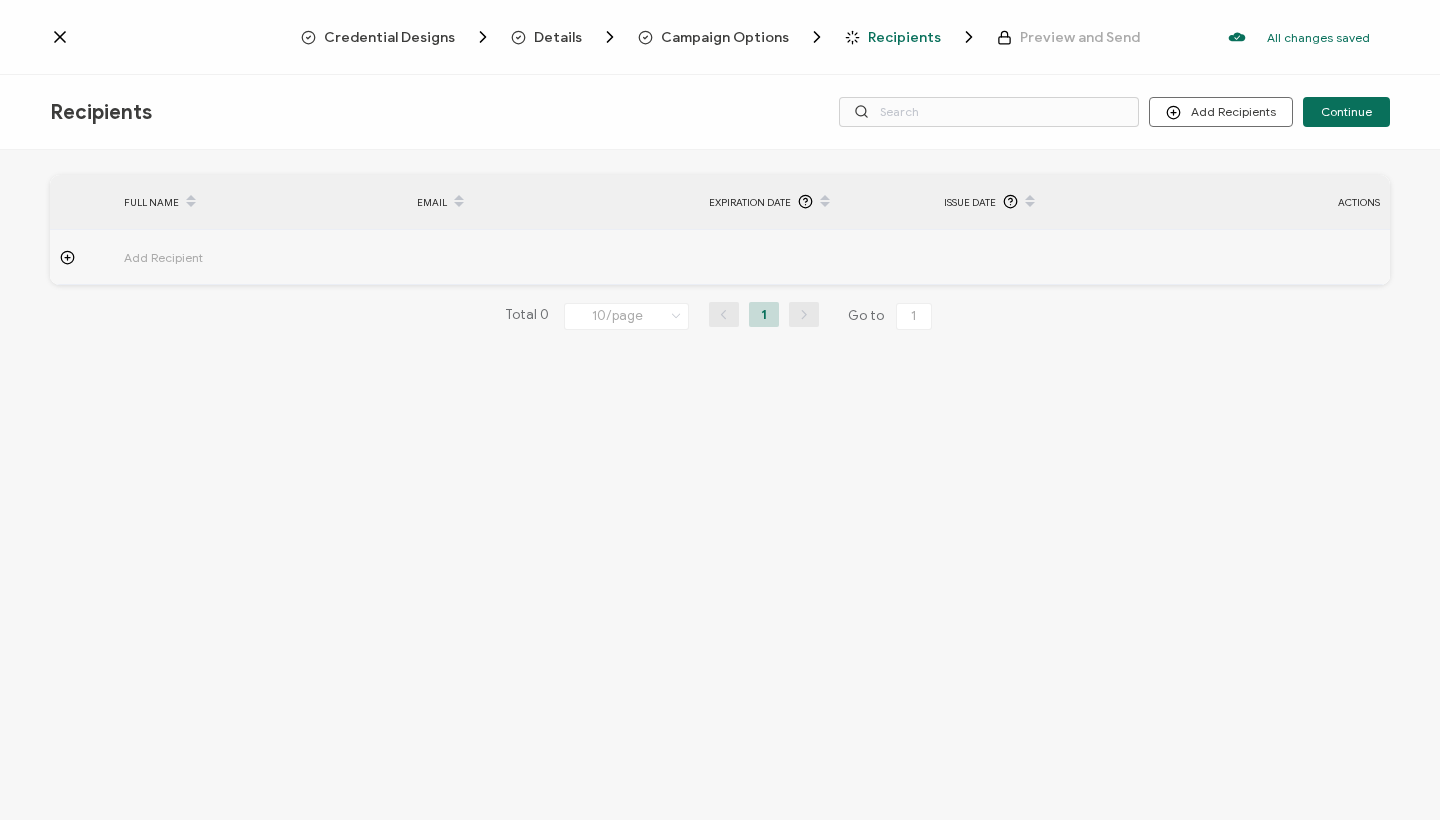 click on "Add Recipient" at bounding box center [219, 257] 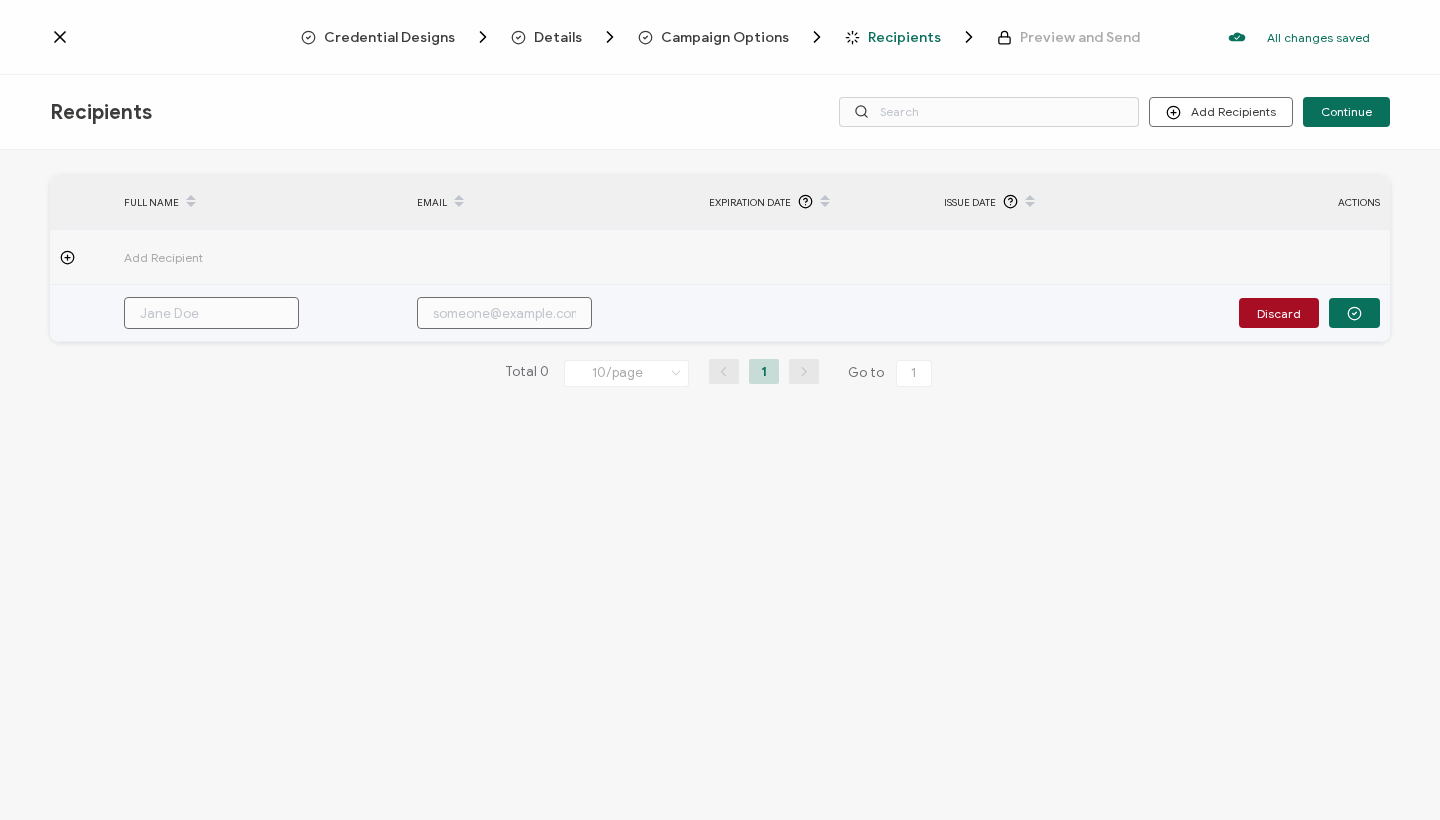 click at bounding box center (504, 313) 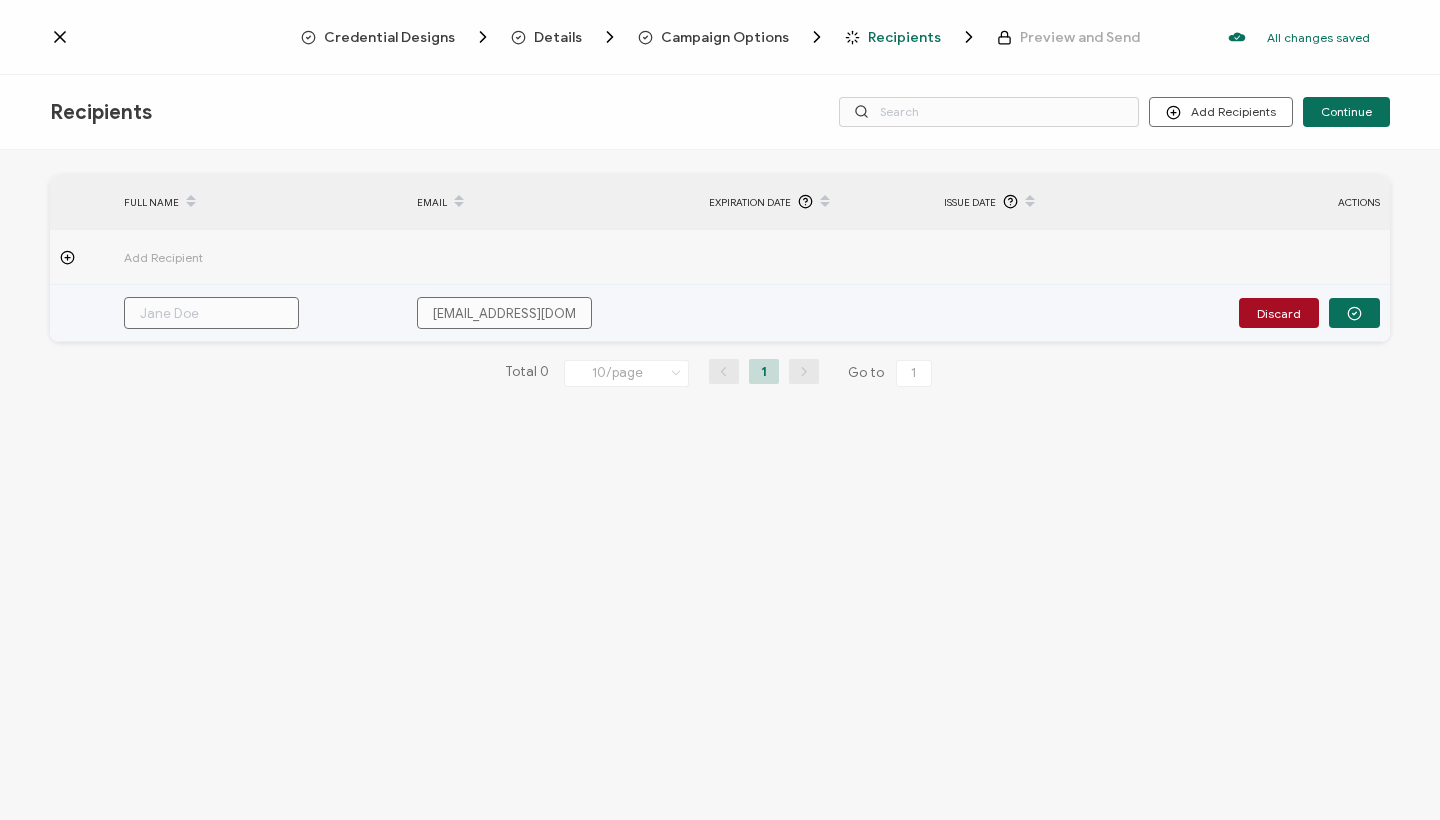 type on "[EMAIL_ADDRESS][DOMAIN_NAME]" 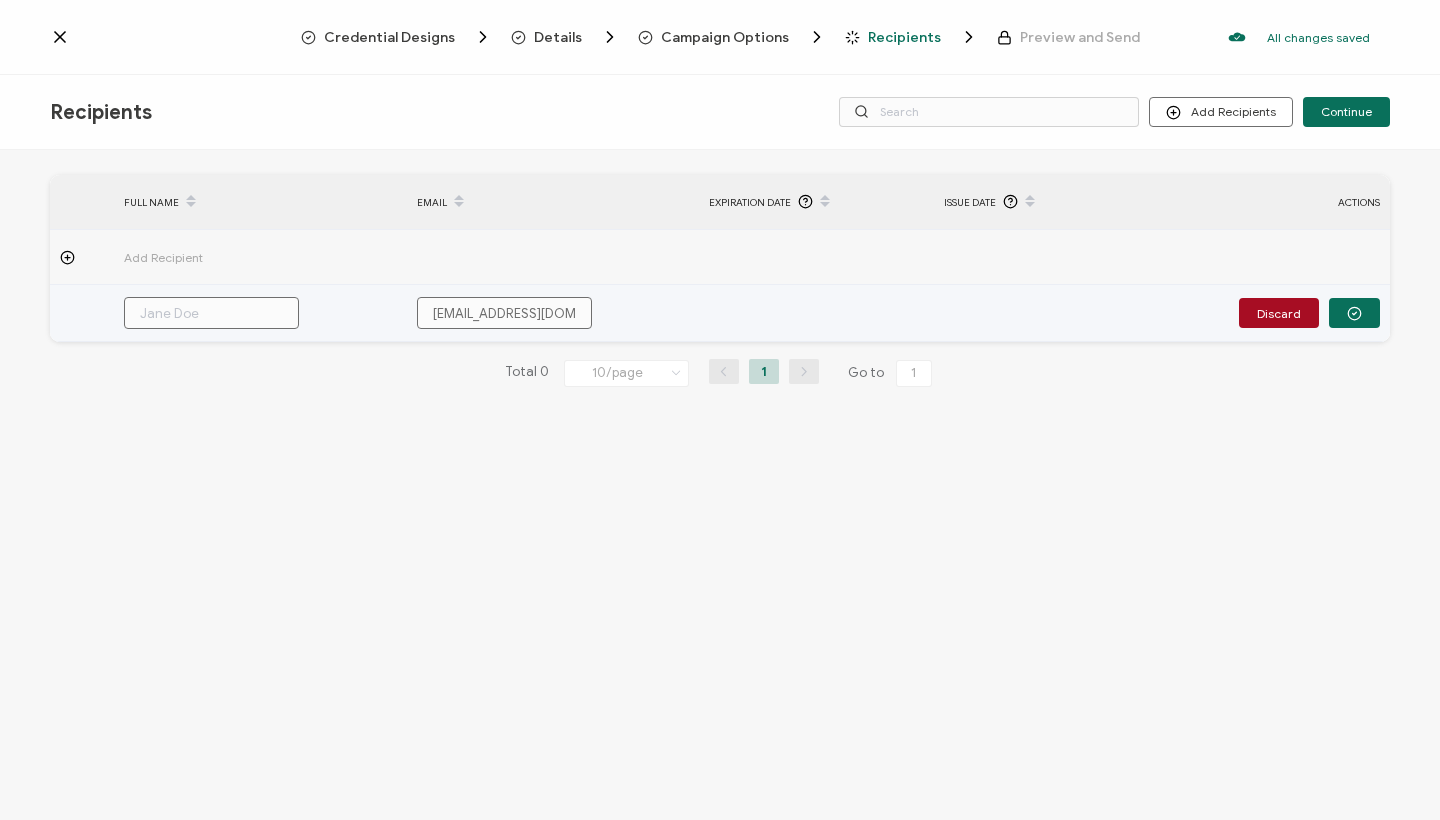 type on "[EMAIL_ADDRESS][DOMAIN_NAME]" 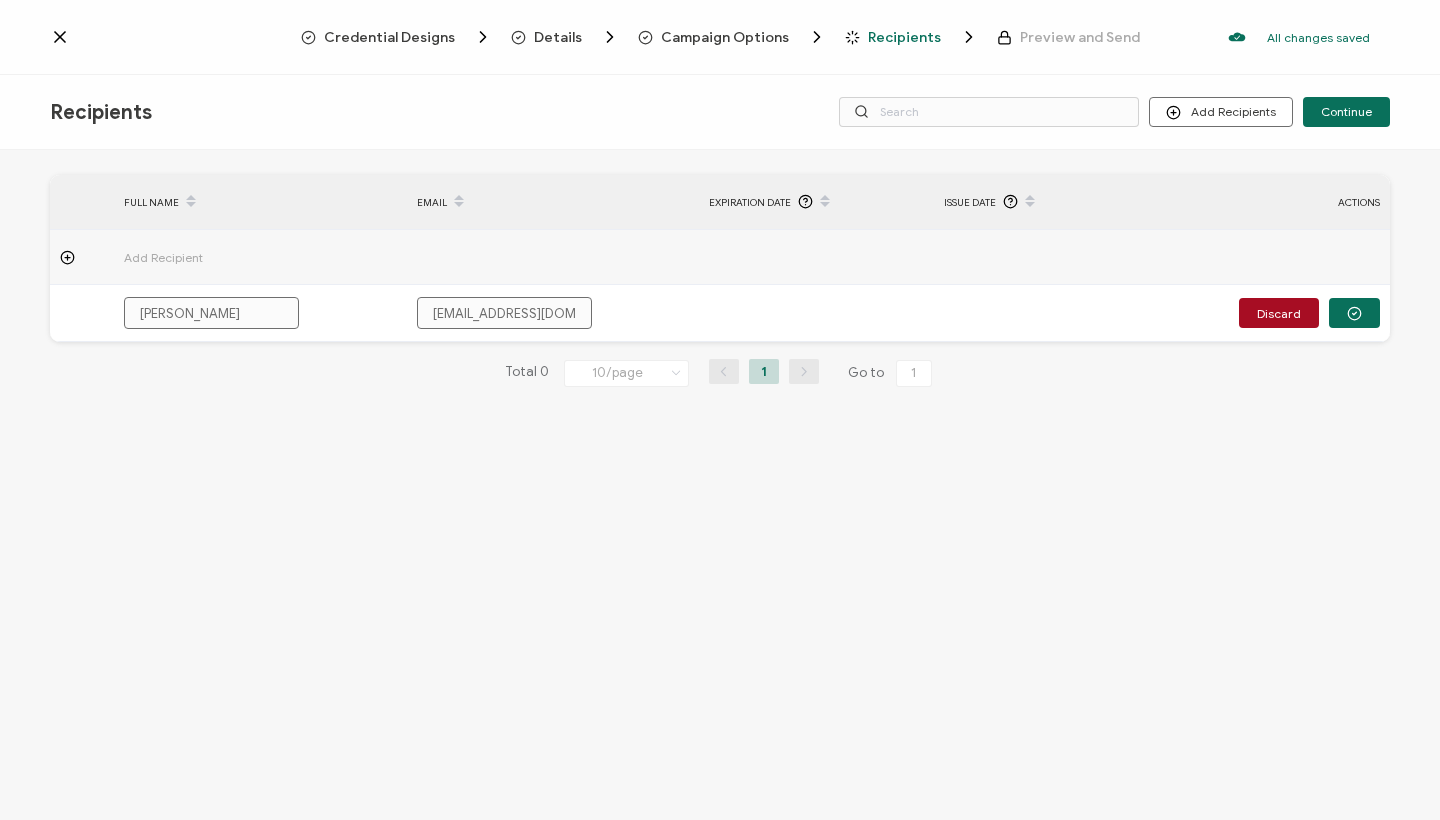type on "[PERSON_NAME]" 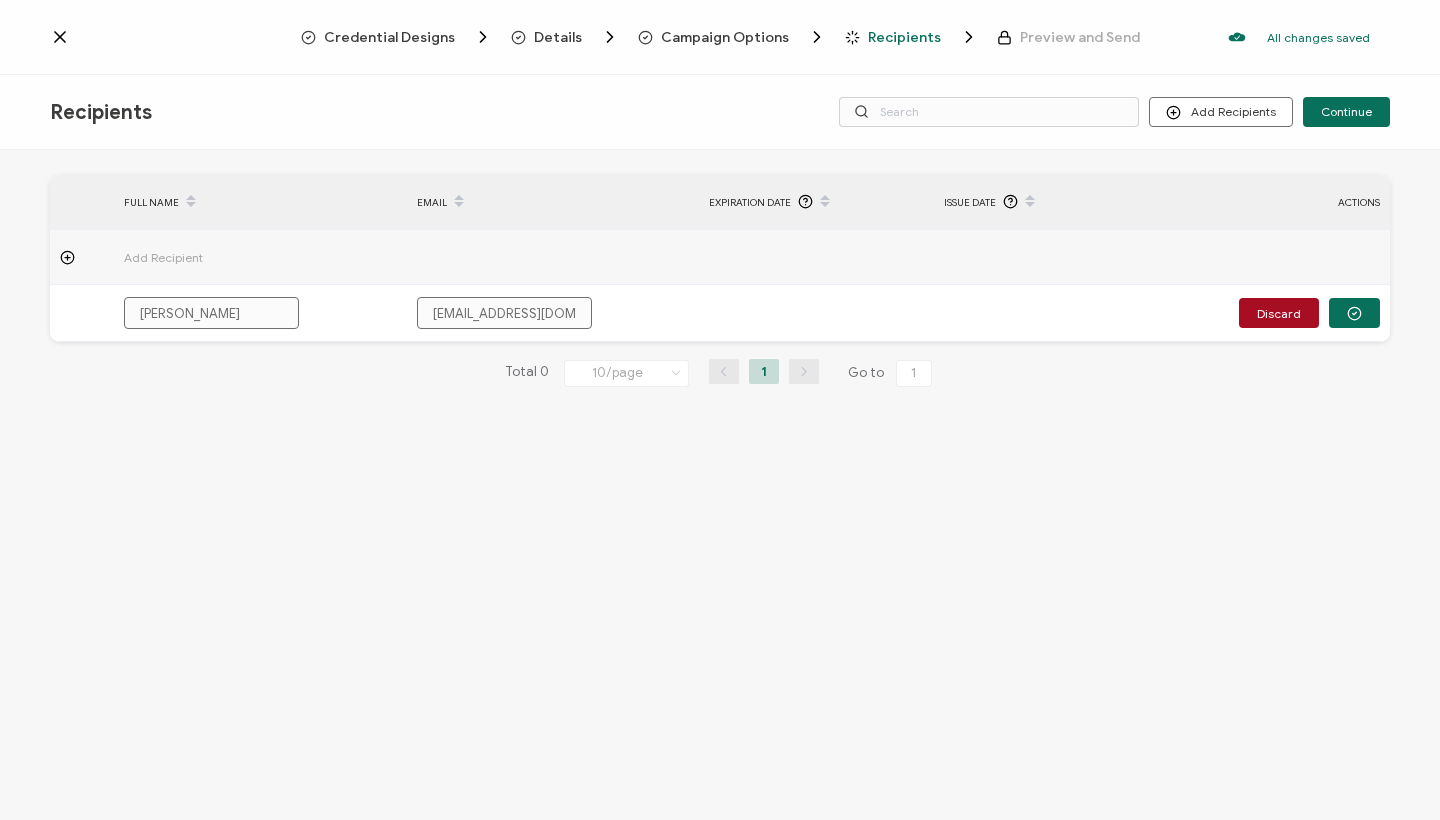 click on "FULL NAME EMAIL Expiration Date   Issue Date   ACTIONS Add Recipient [PERSON_NAME] [EMAIL_ADDRESS][DOMAIN_NAME]
Discard
FULL NAME EMAIL Expiration Date   Issue Date   ACTIONS Add Recipient [PERSON_NAME] [EMAIL_ADDRESS][DOMAIN_NAME]
Discard
Total 0 10/page 10/page 20/page 50/page 100/page 1 Go to 1" at bounding box center [720, 487] 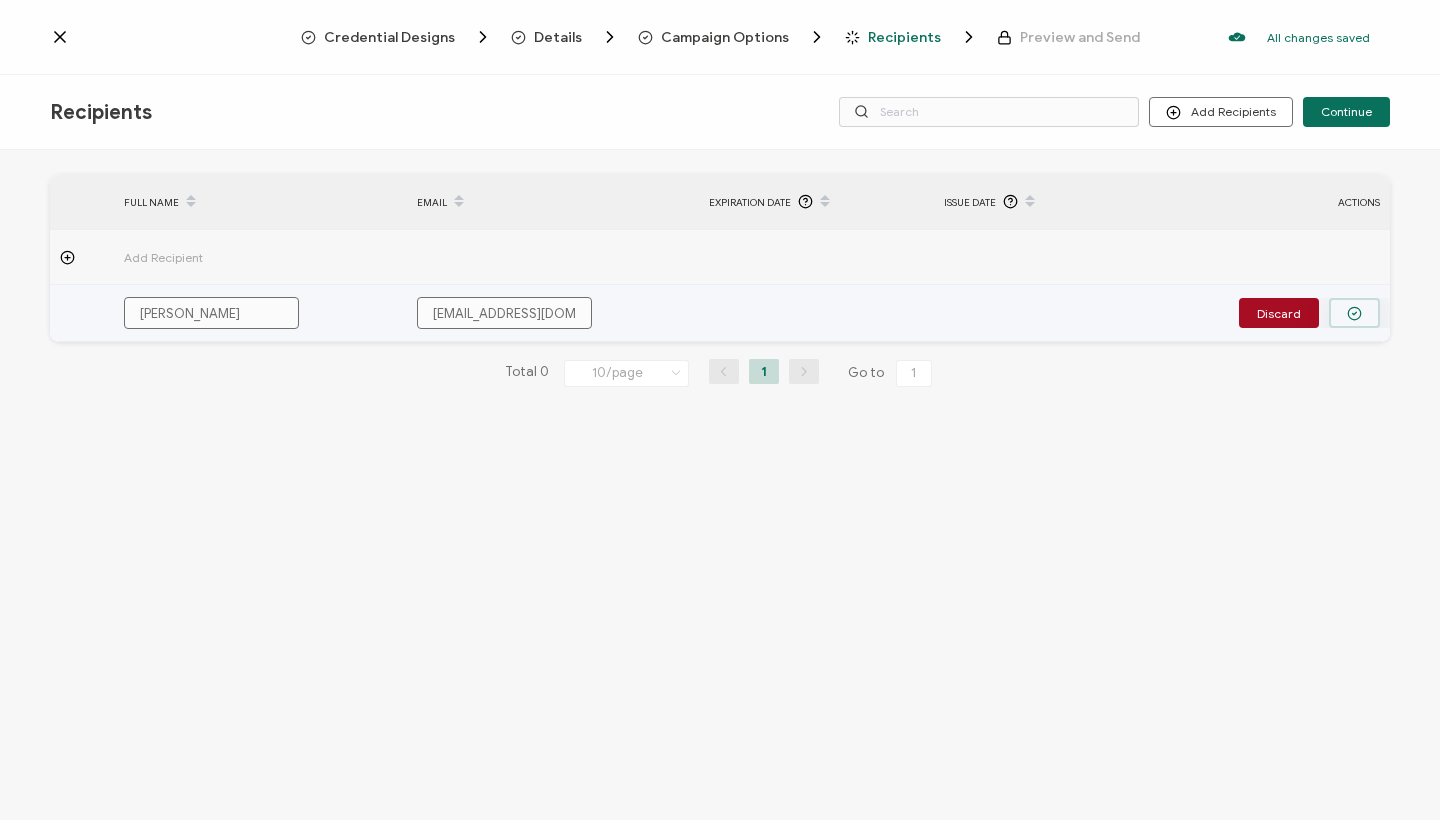 click at bounding box center (1354, 313) 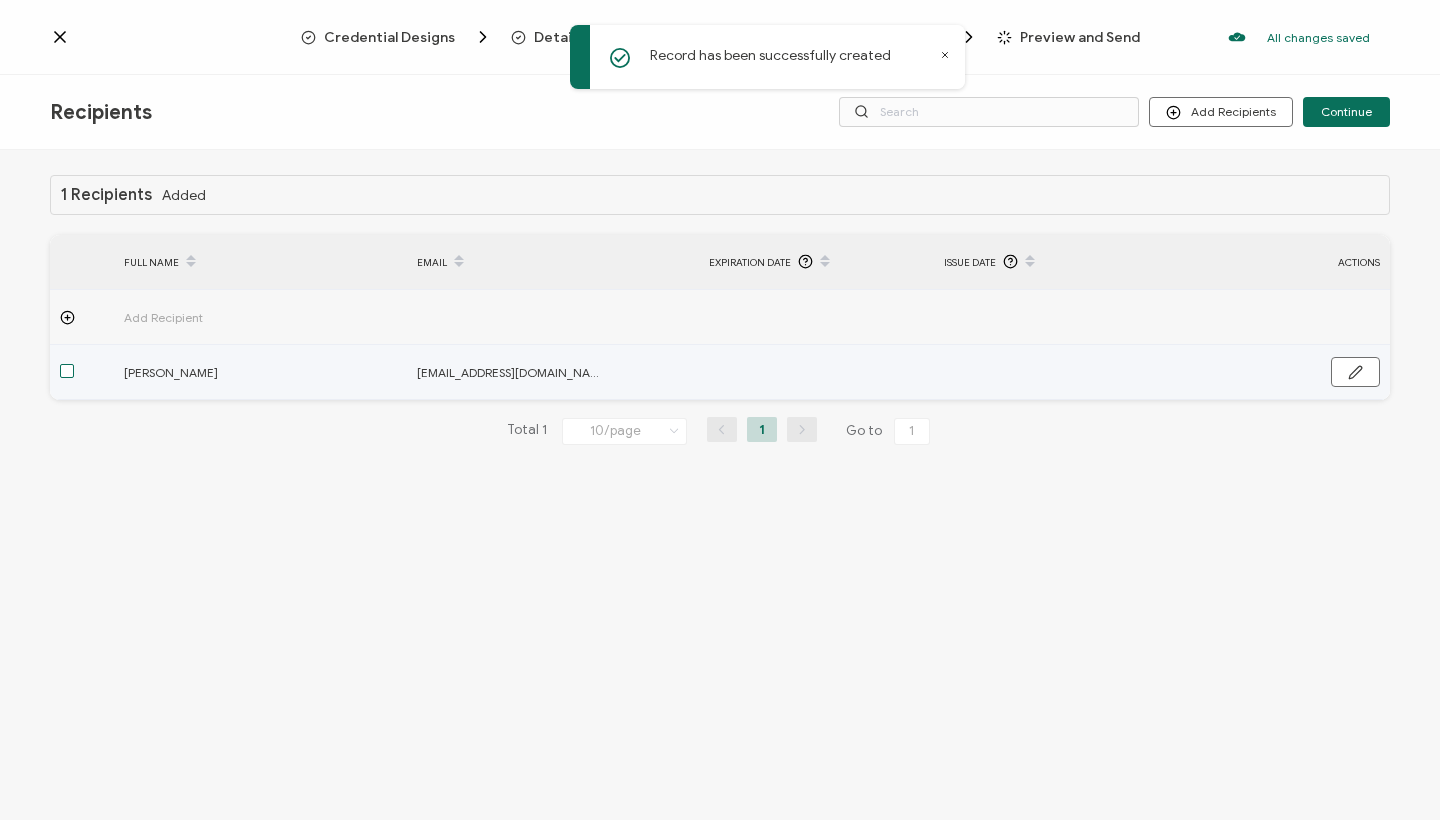 click at bounding box center (67, 371) 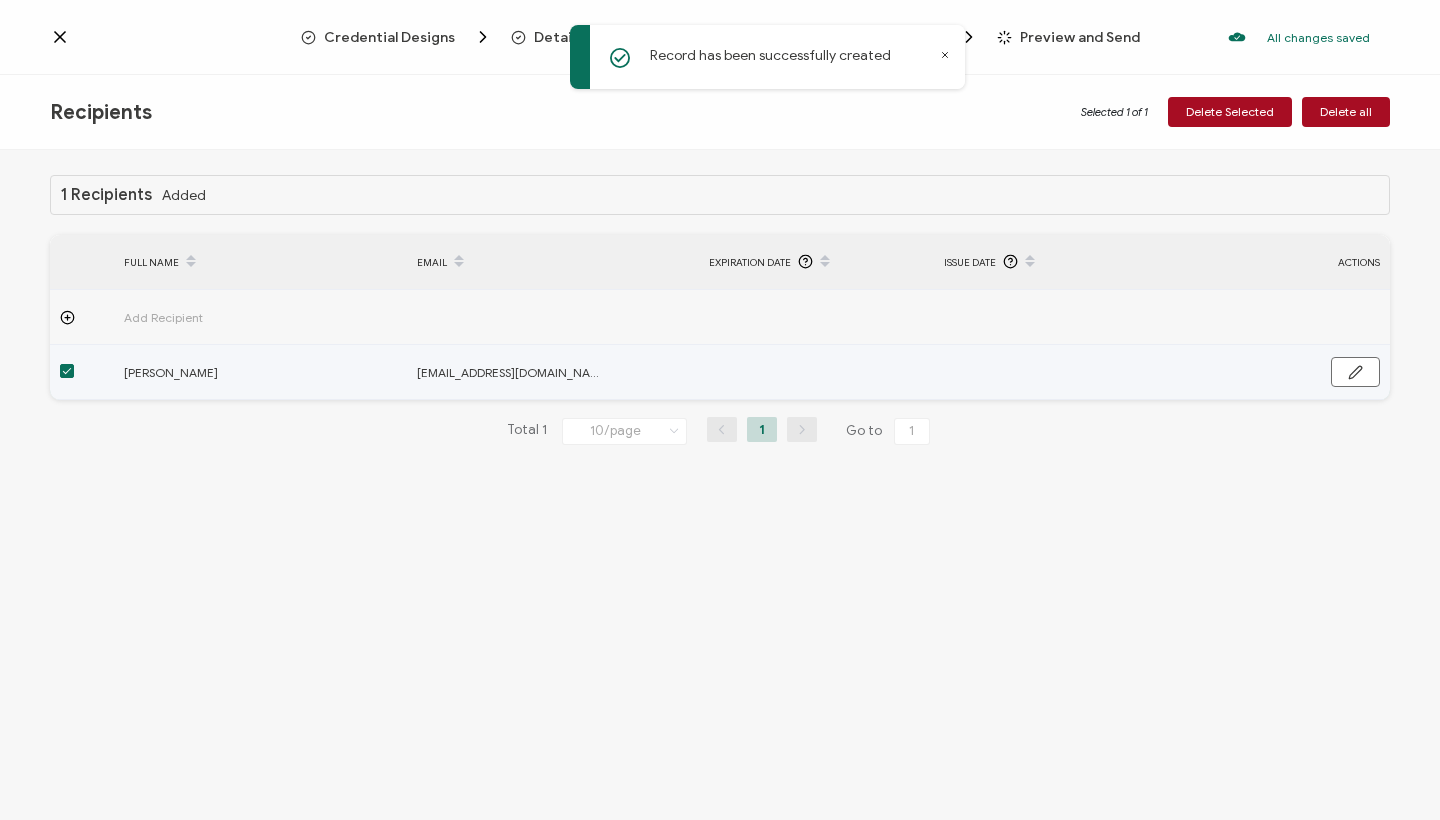 click at bounding box center (67, 371) 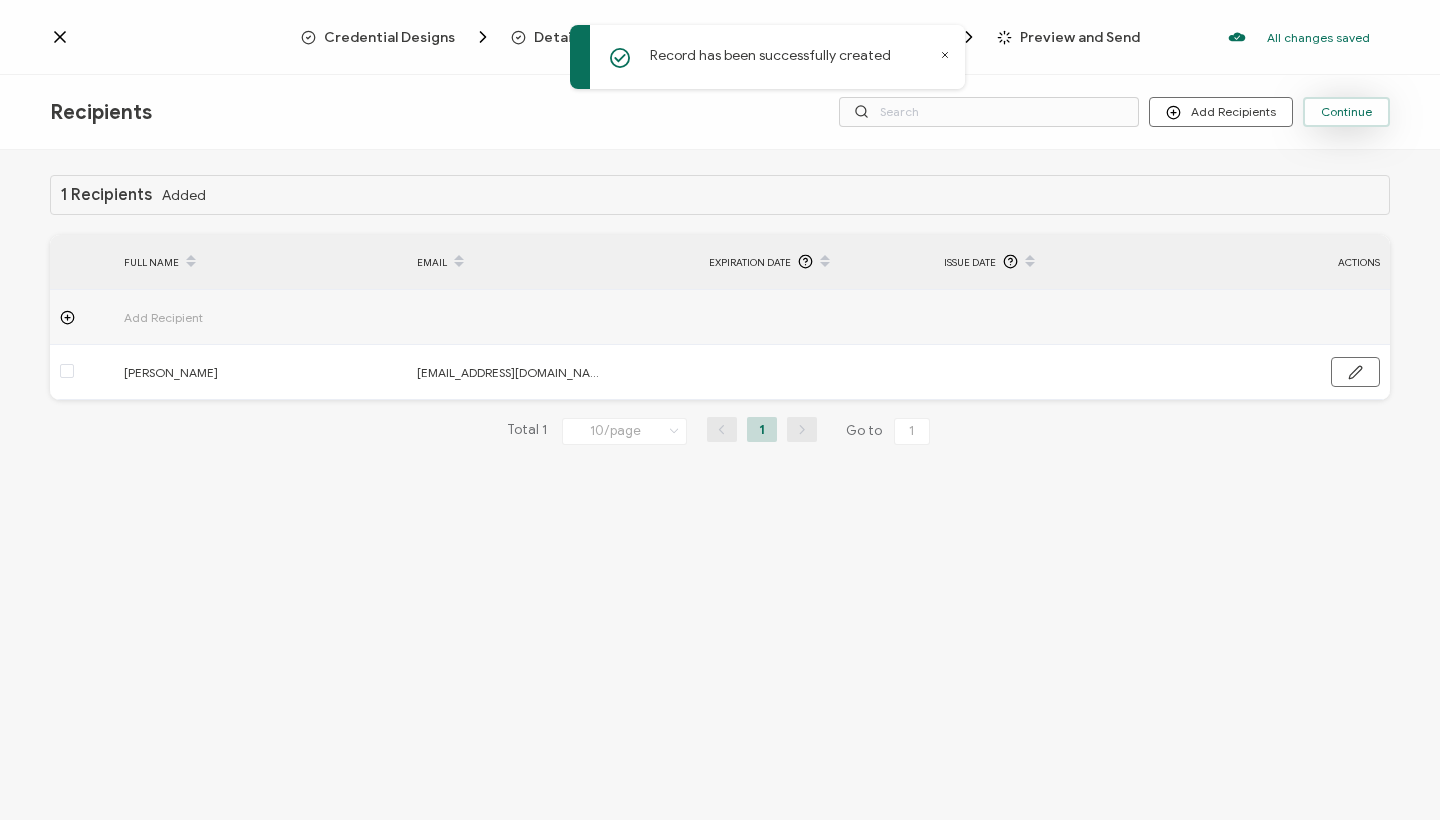 click on "Continue" at bounding box center (1346, 112) 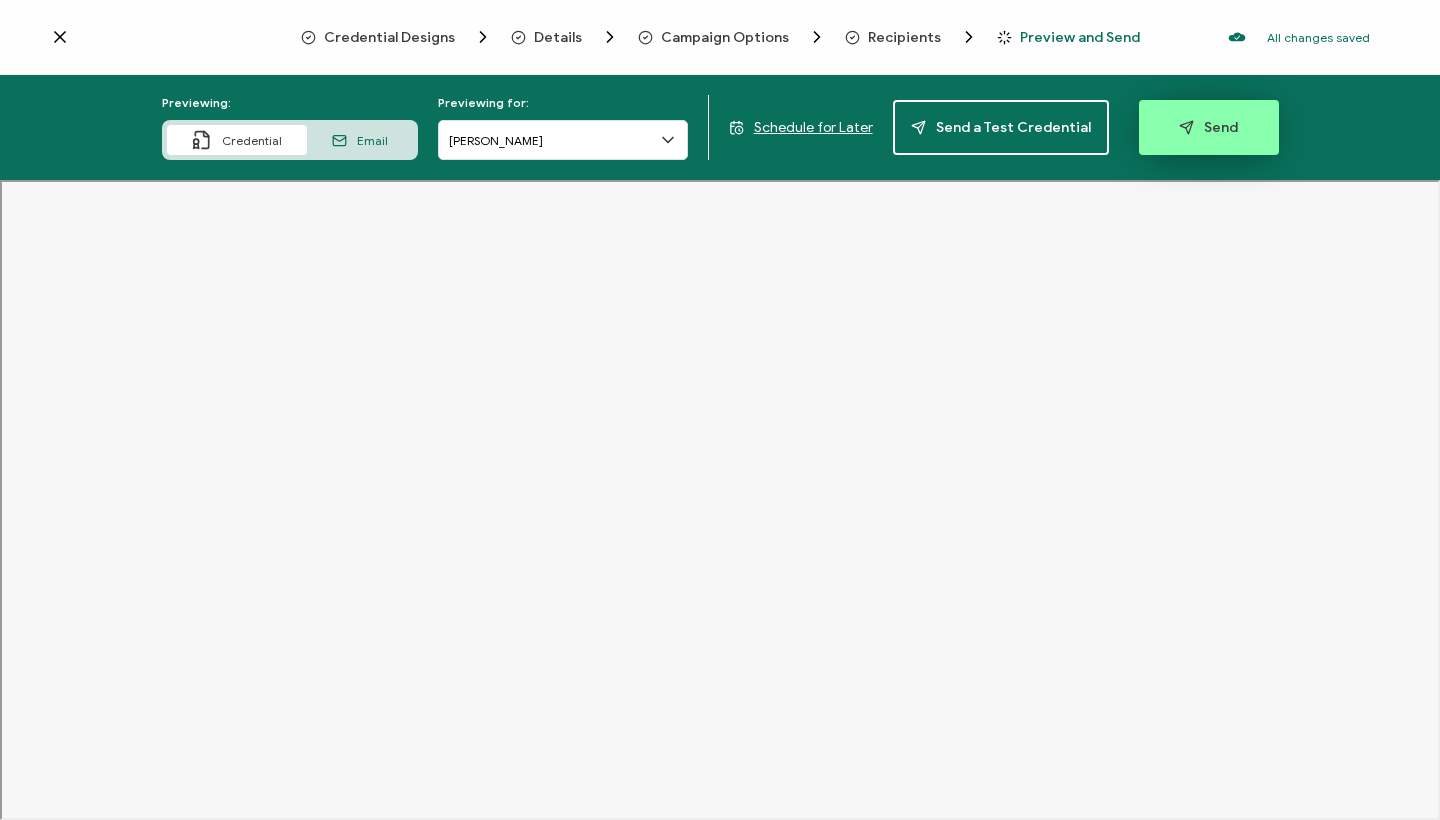 click on "Send" at bounding box center (1208, 127) 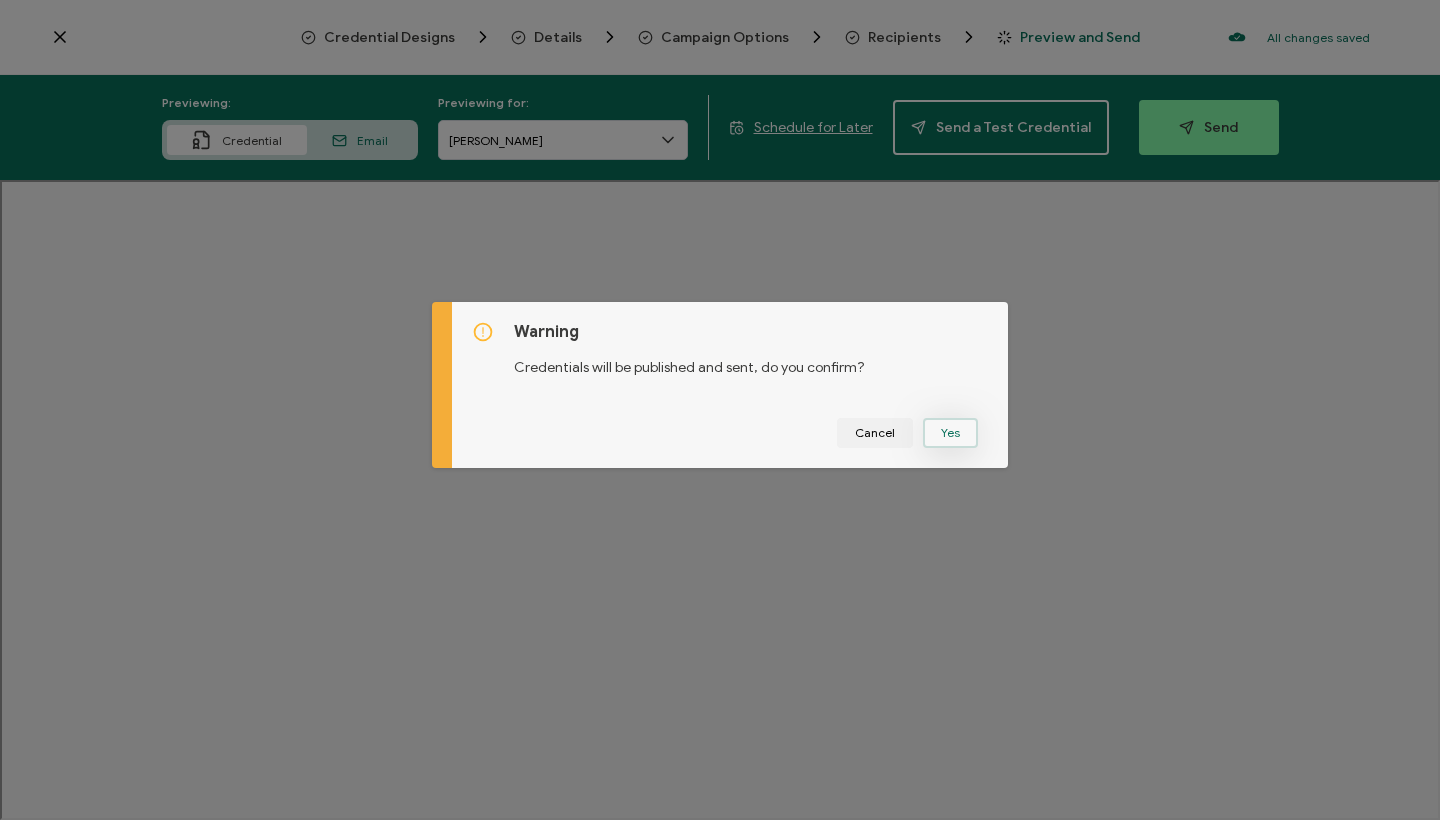 click on "Yes" at bounding box center (950, 433) 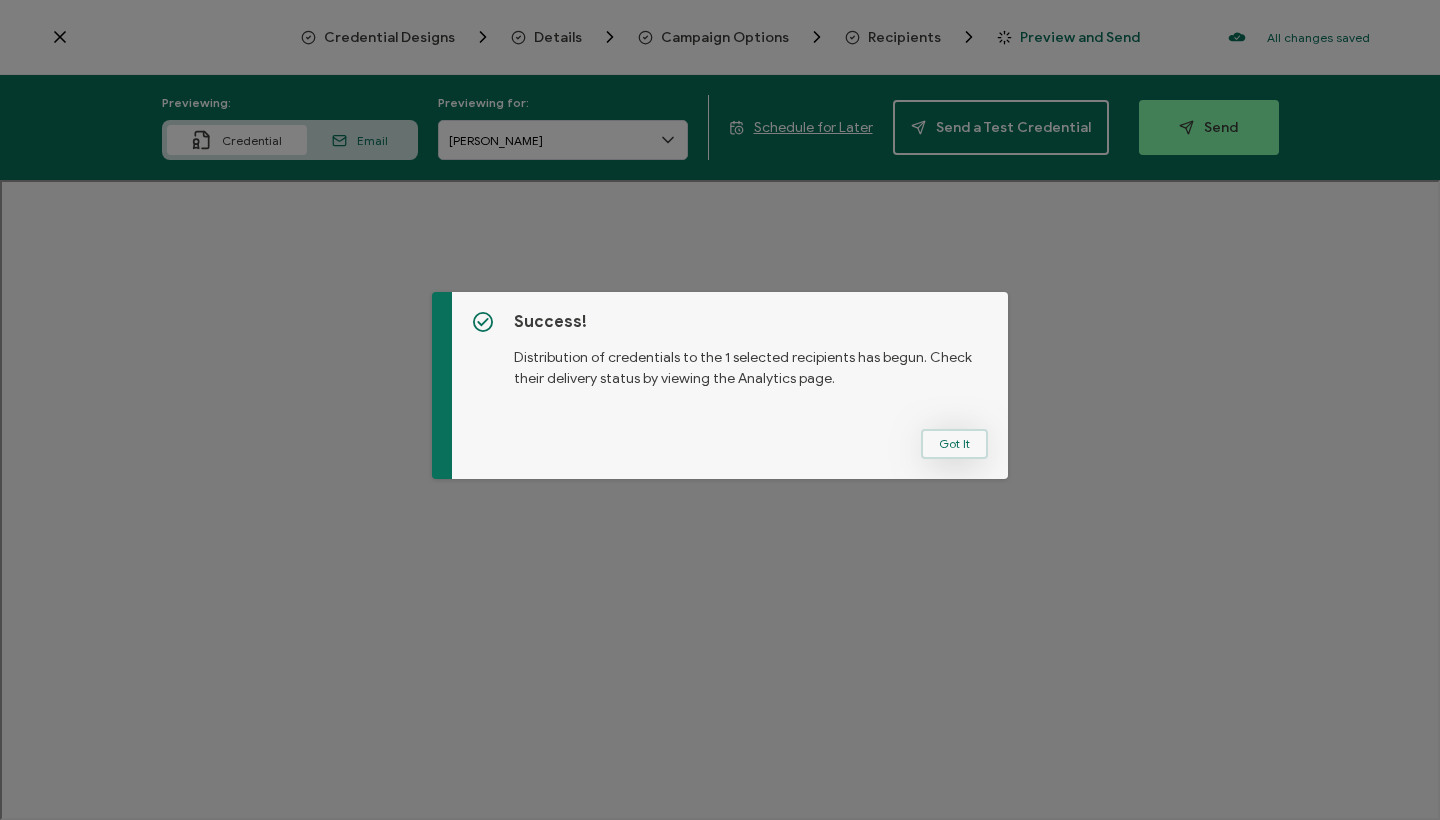 click on "Got It" at bounding box center [954, 444] 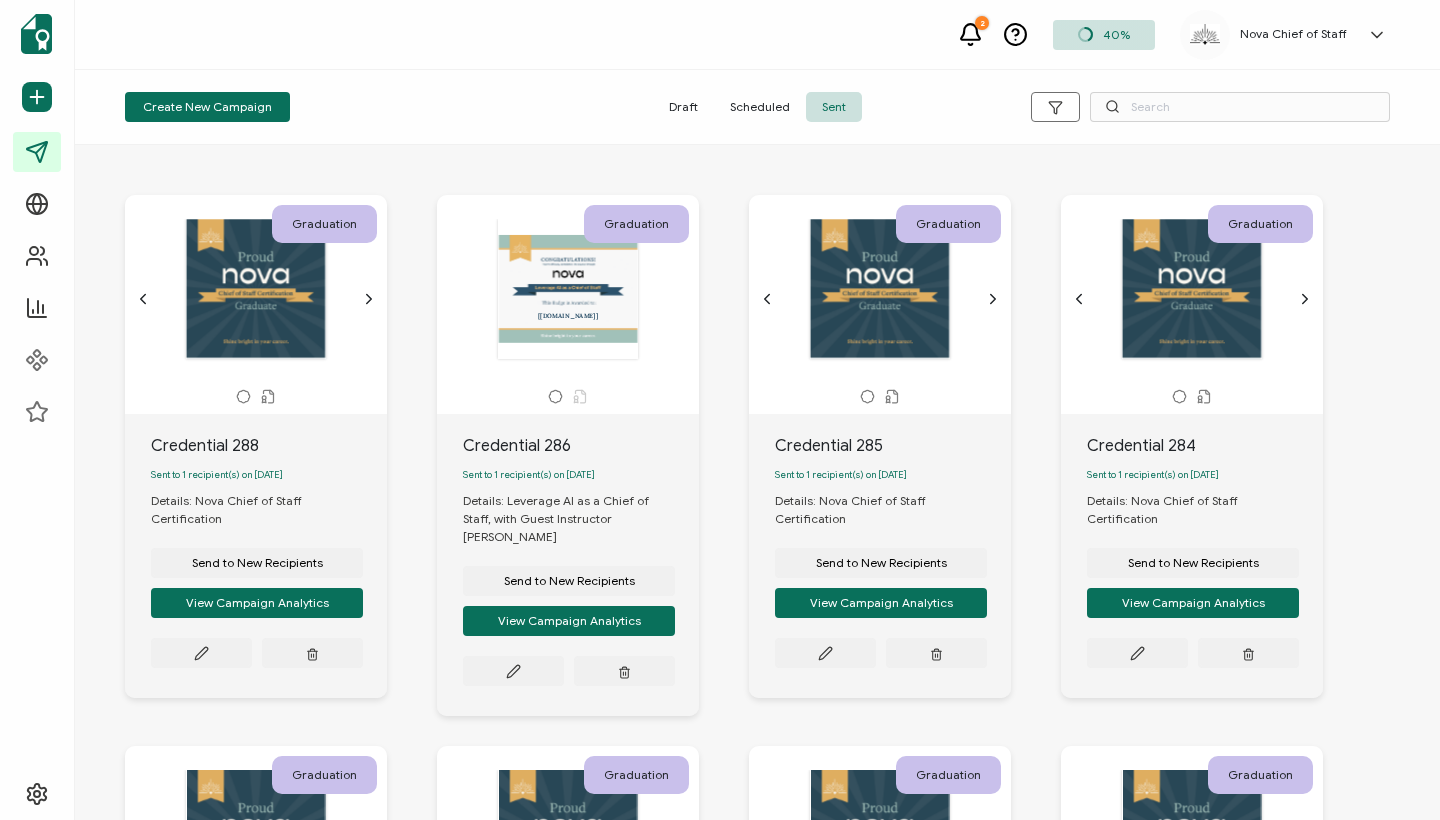 scroll, scrollTop: 0, scrollLeft: 0, axis: both 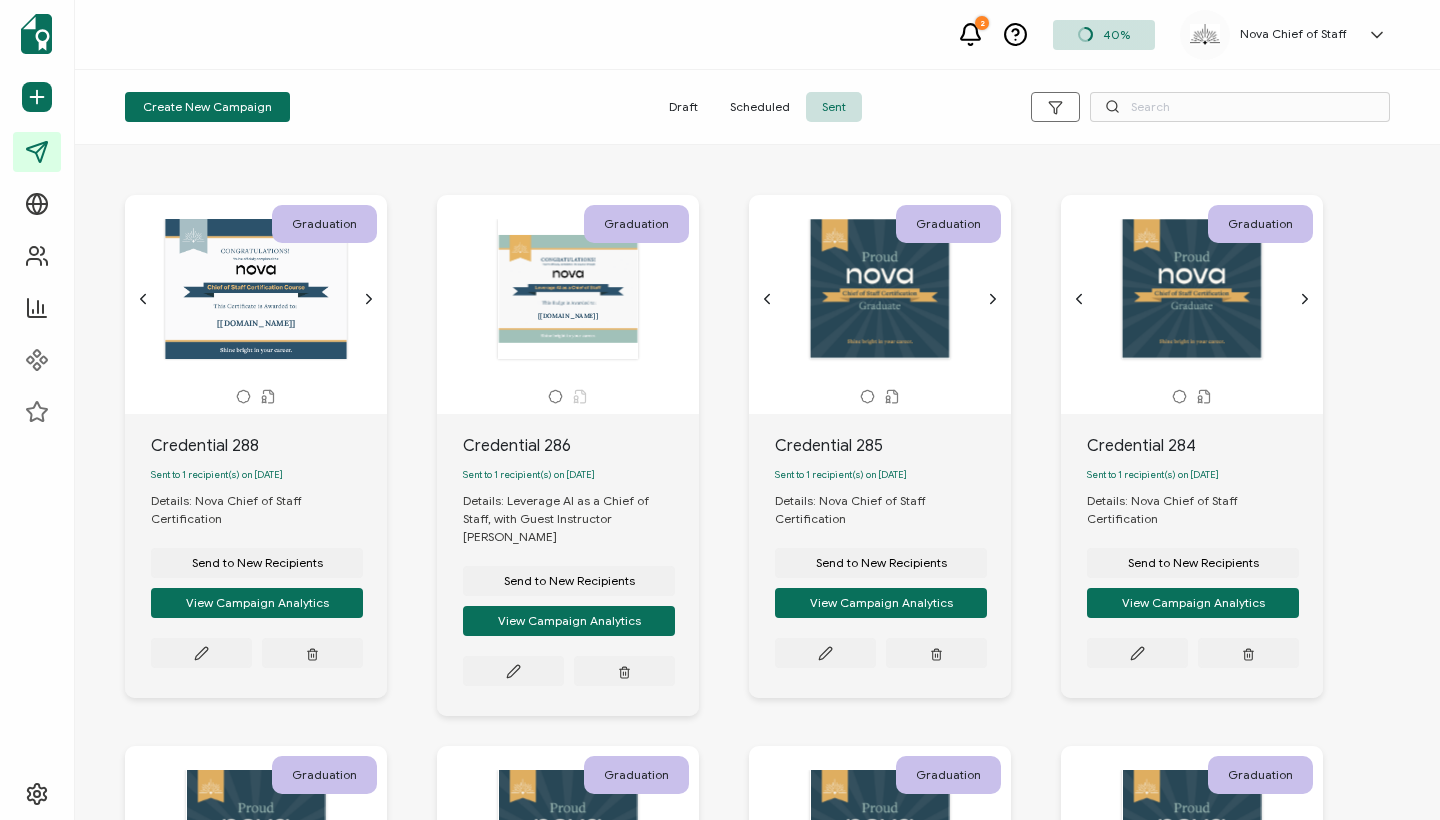 click 